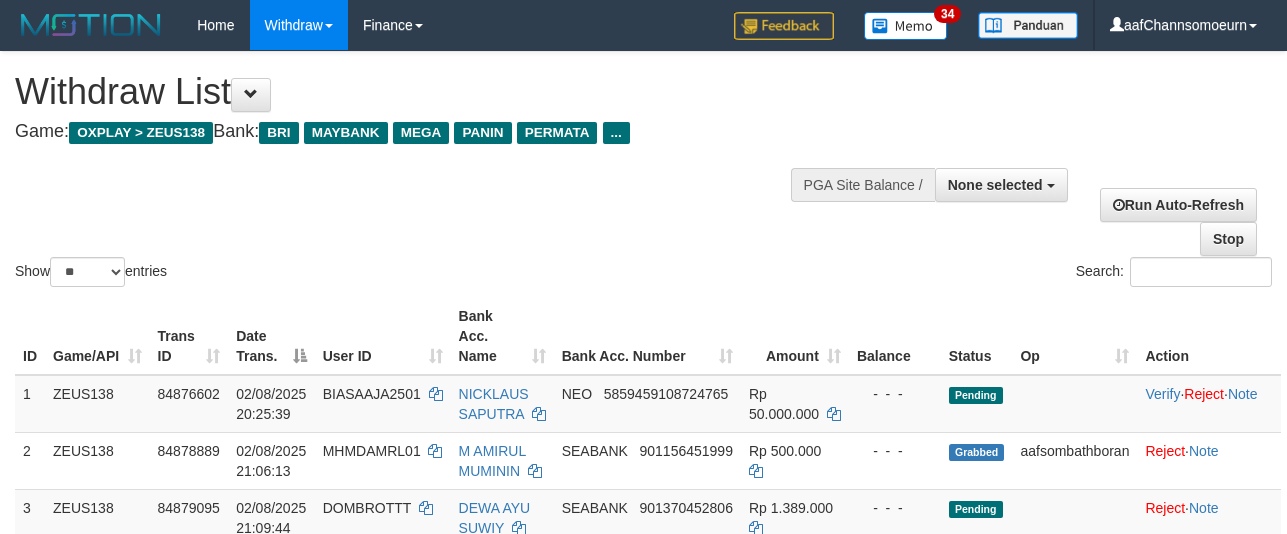 select 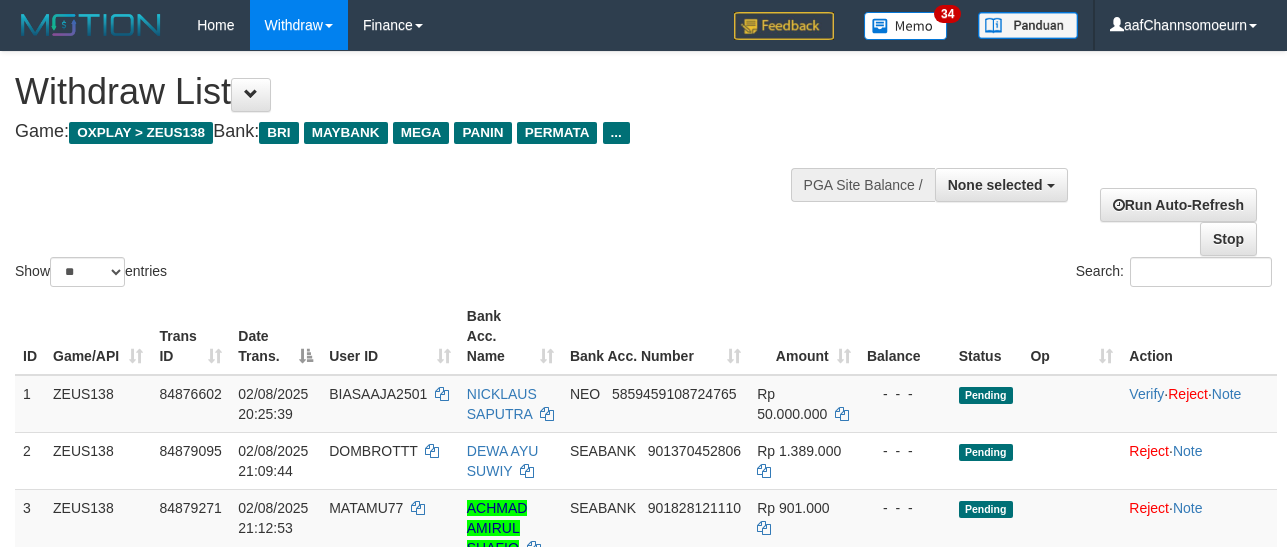 select 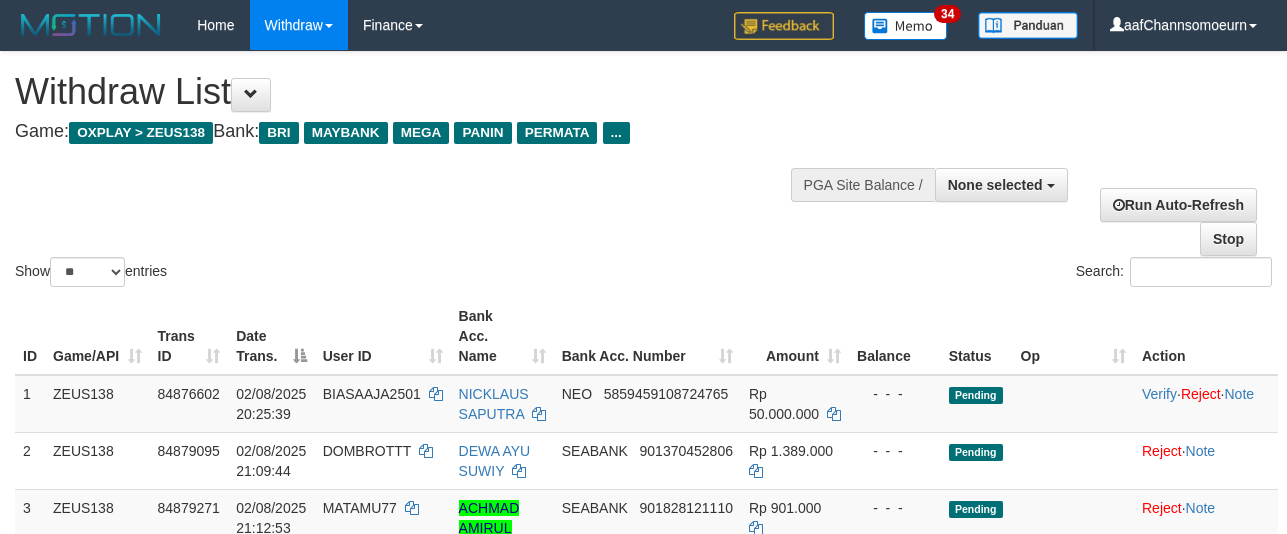 select 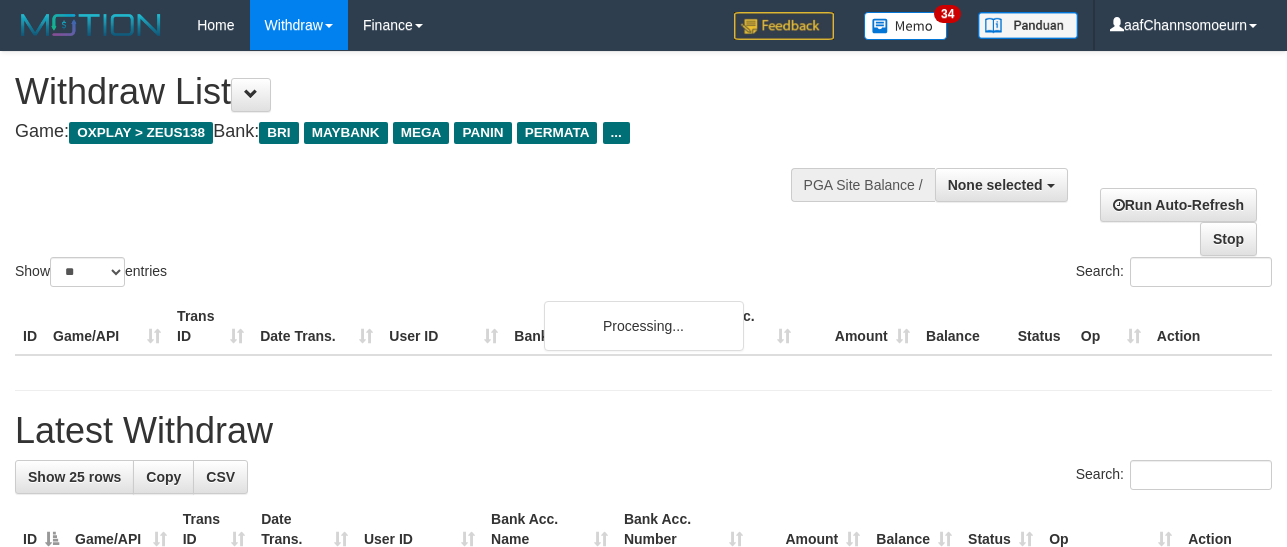 select 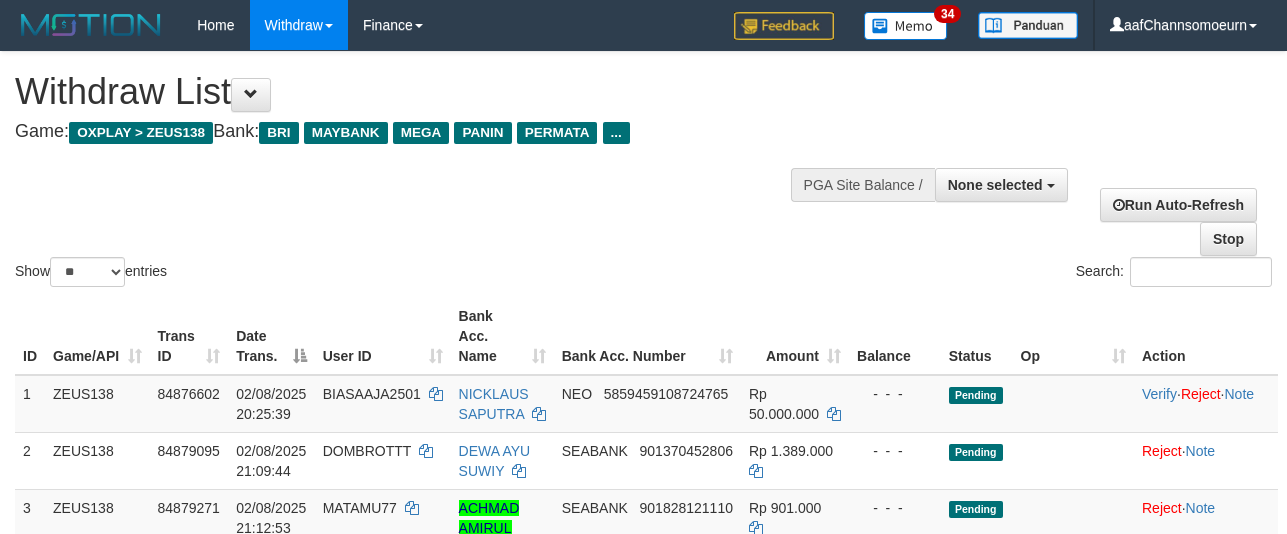 select 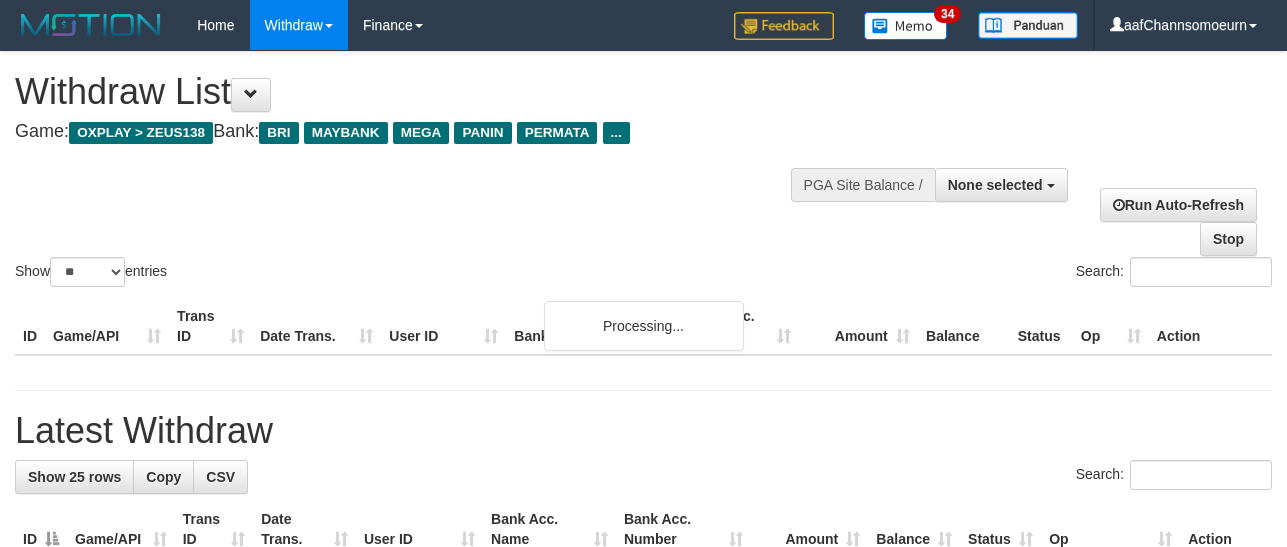 select 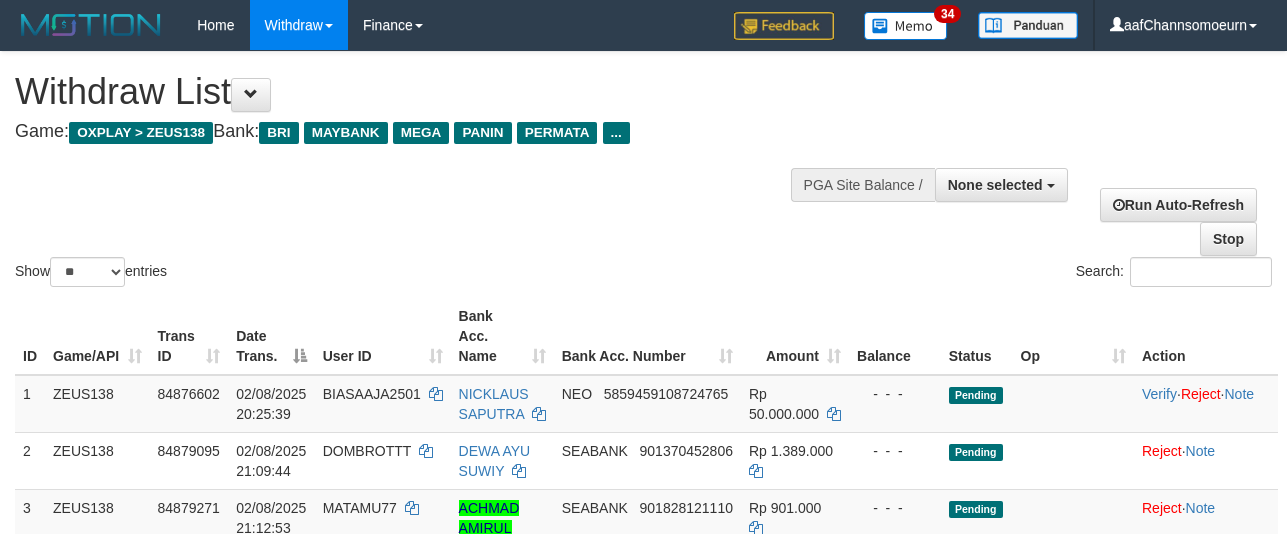 select 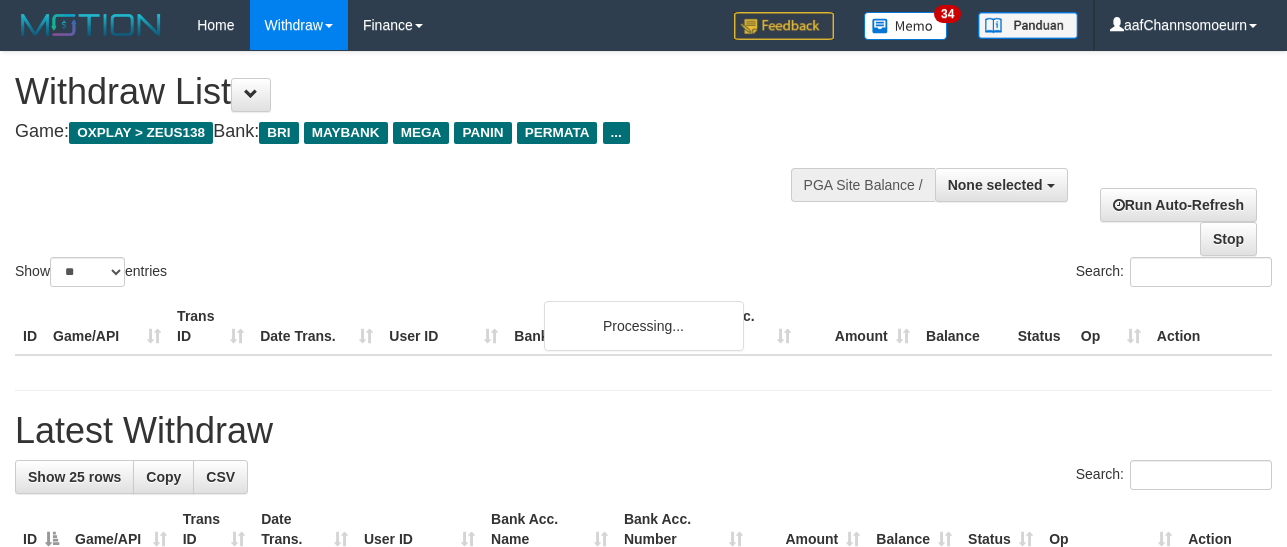 select 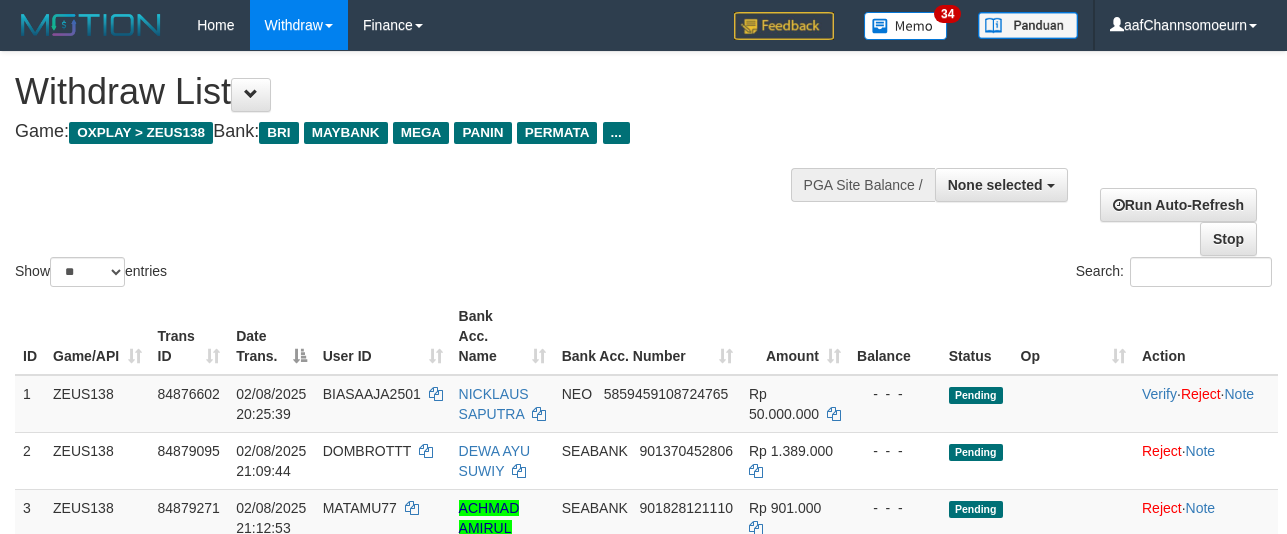 select 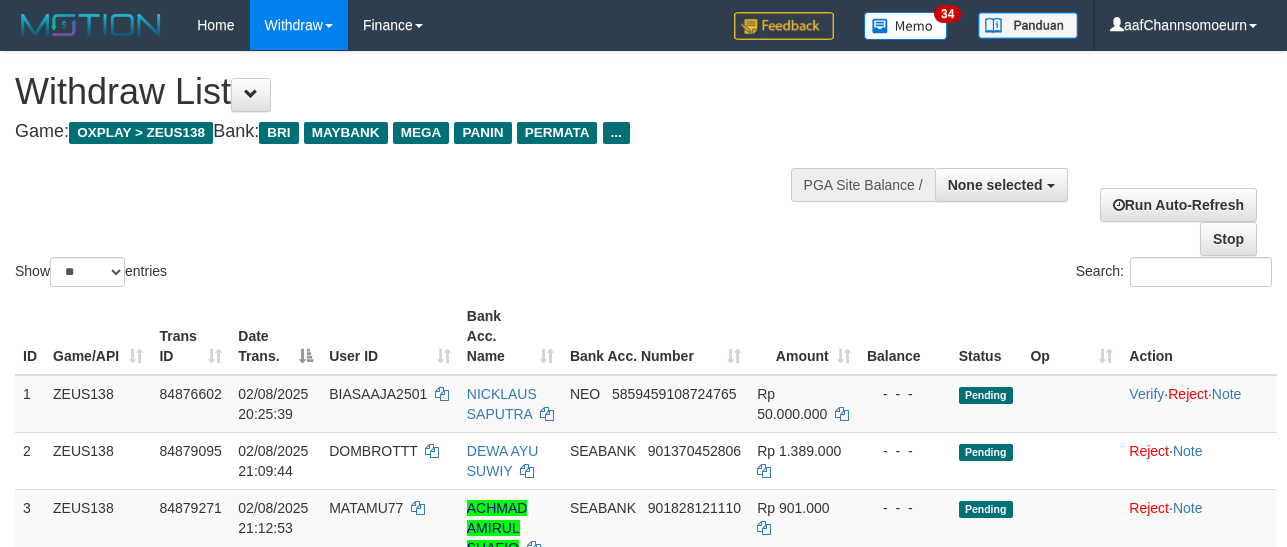 select 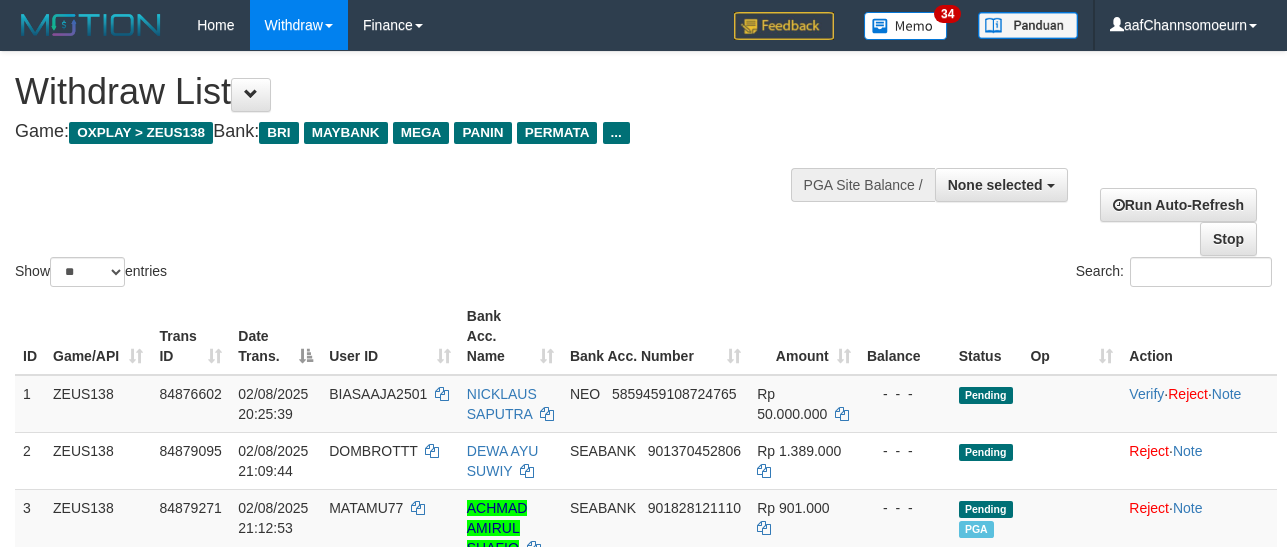 select 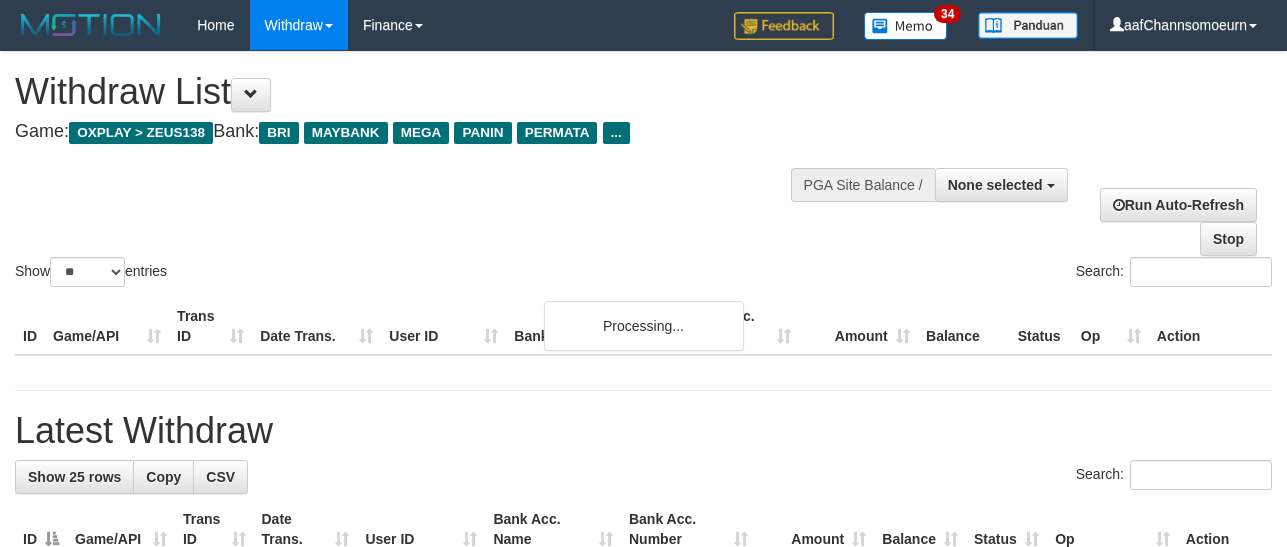 select 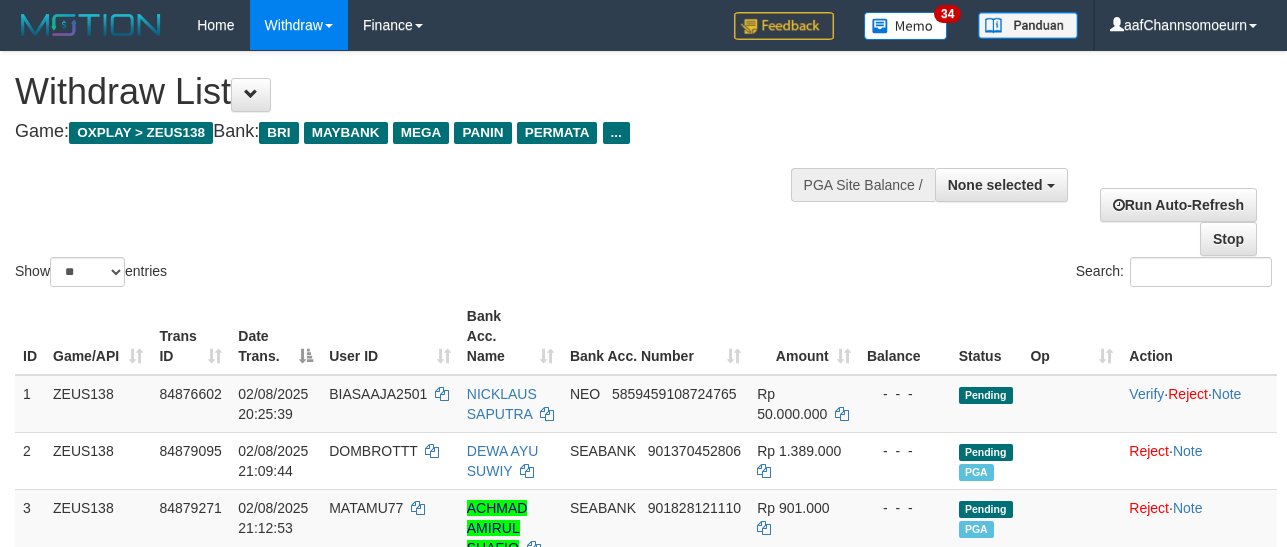 select 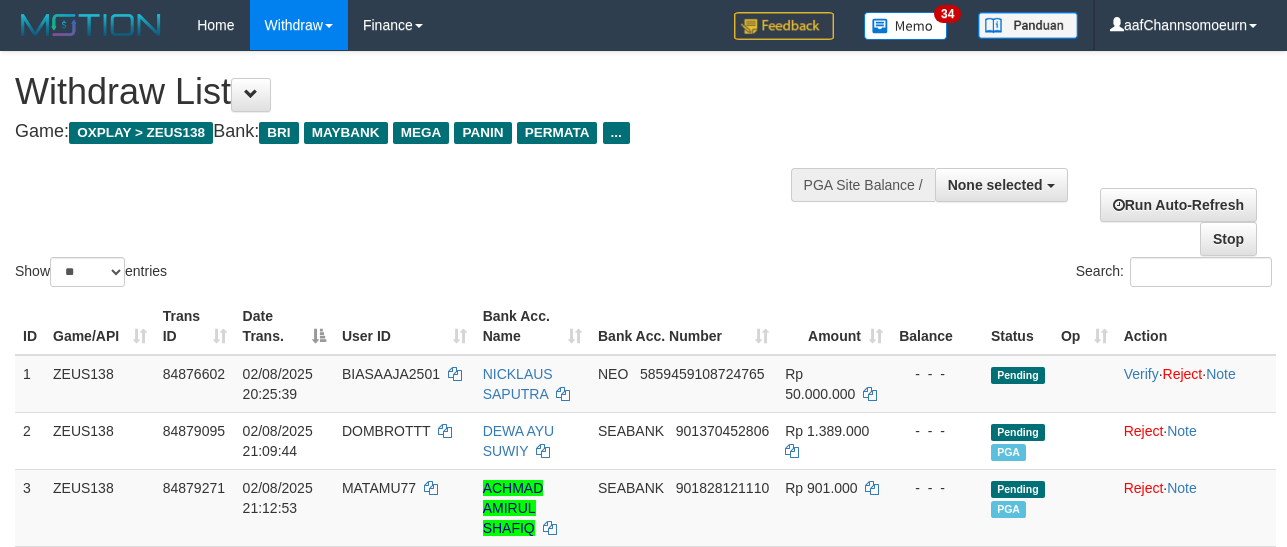 select 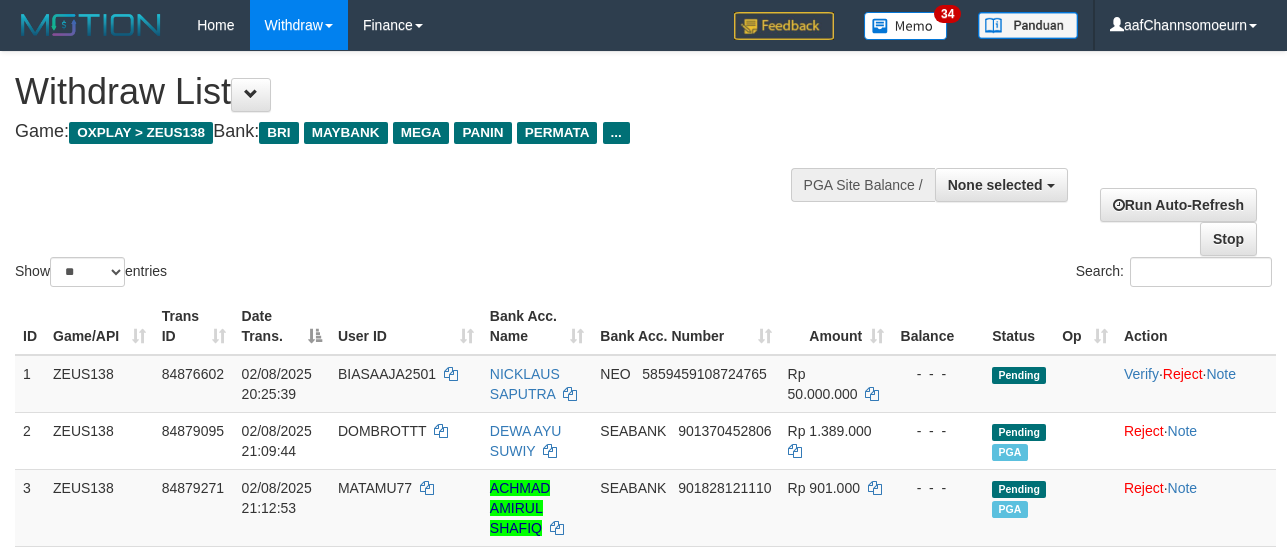 select 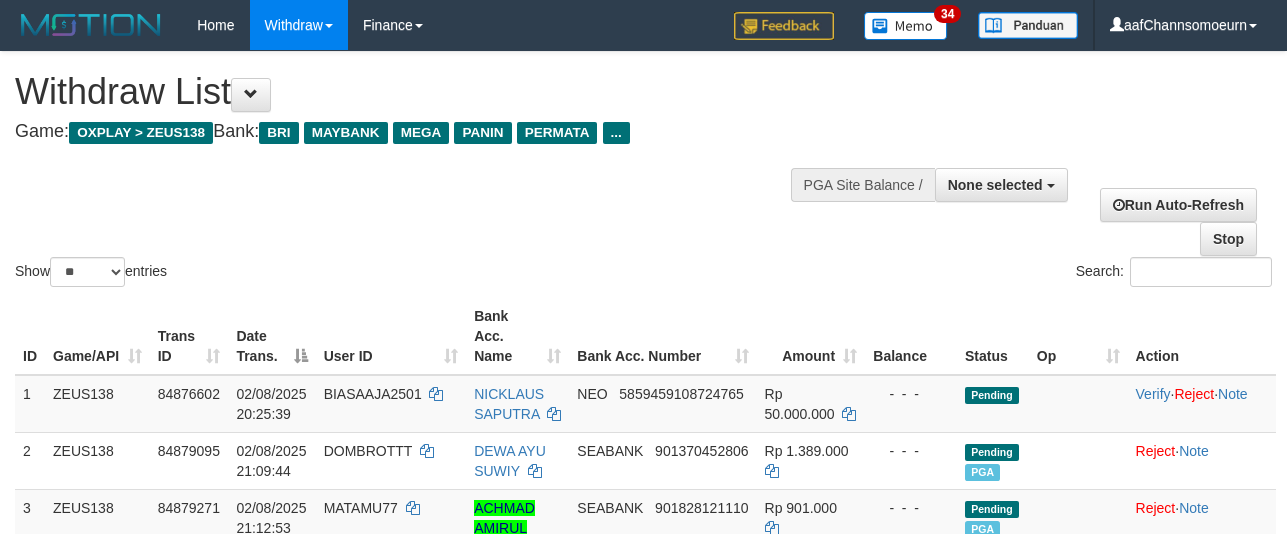 select 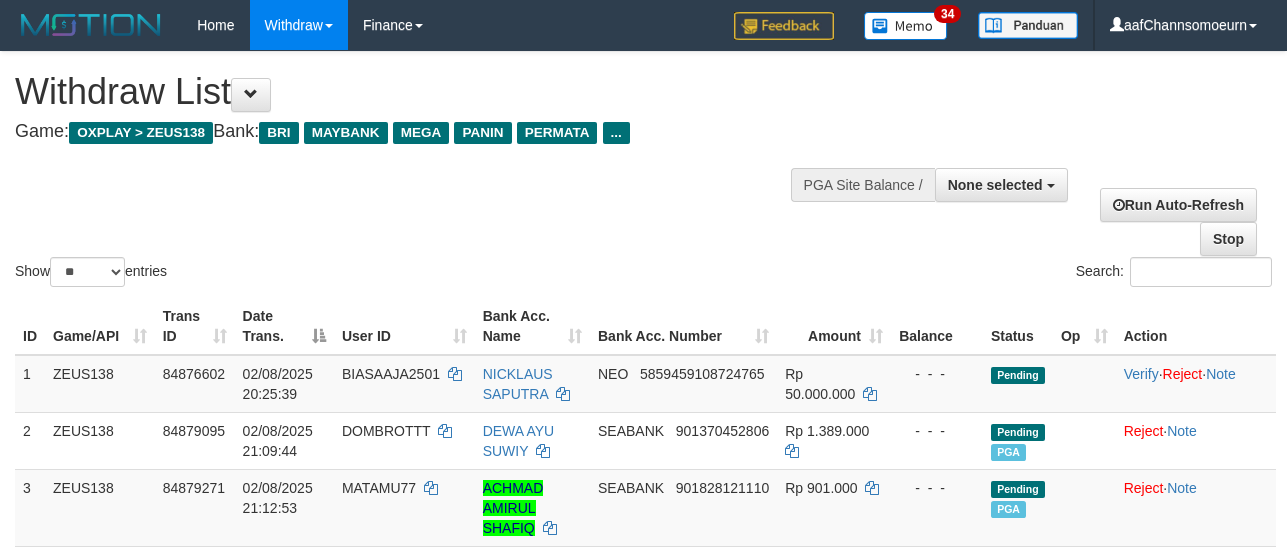 select 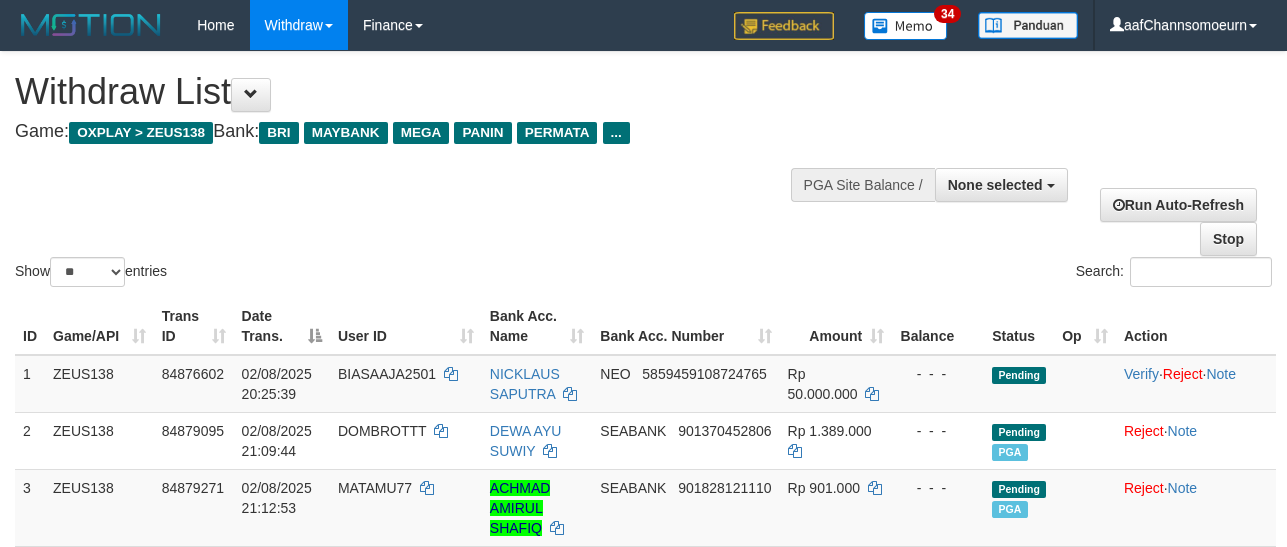 select 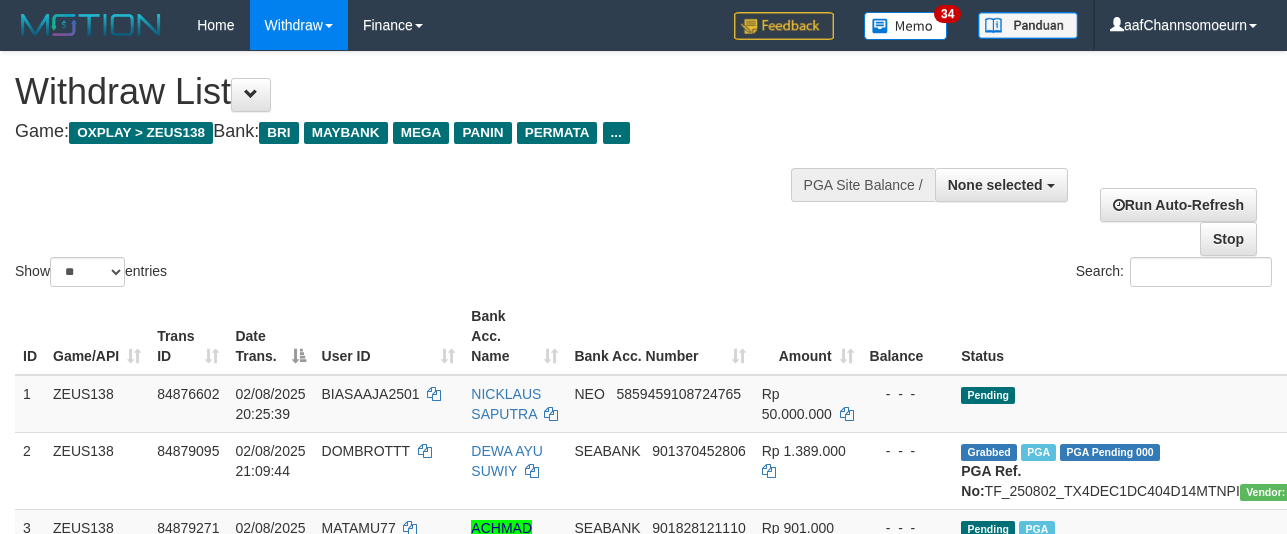 select 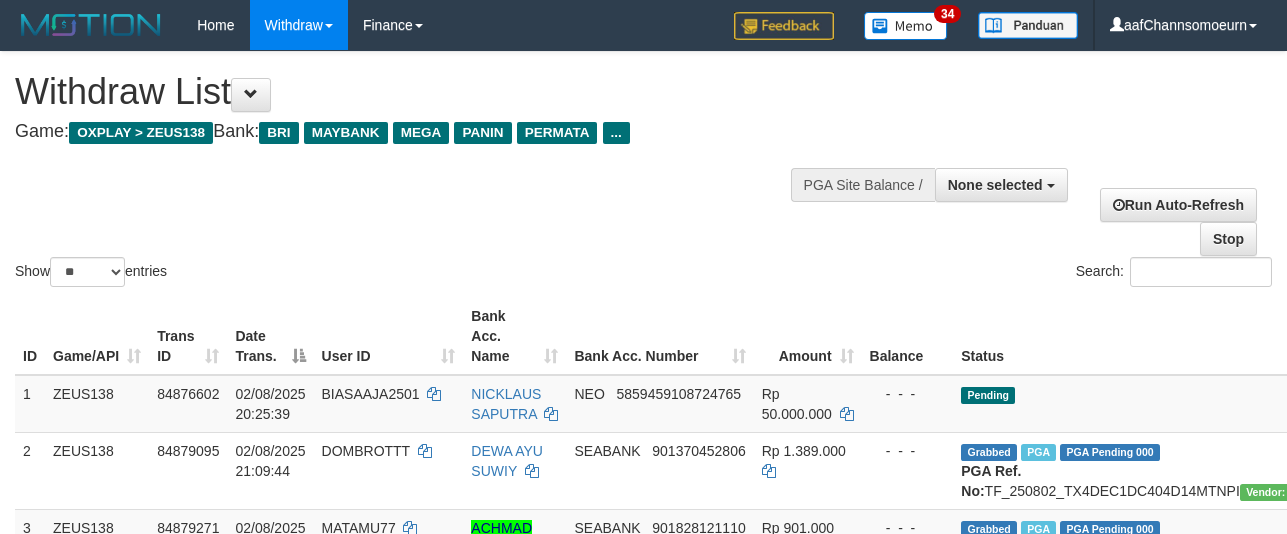 select 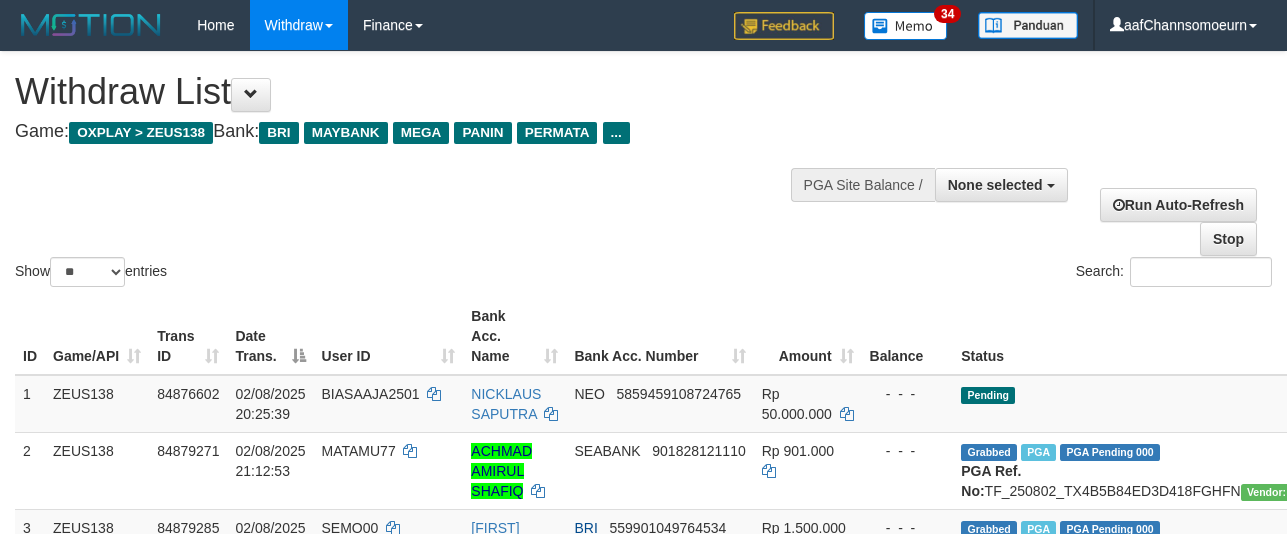 select 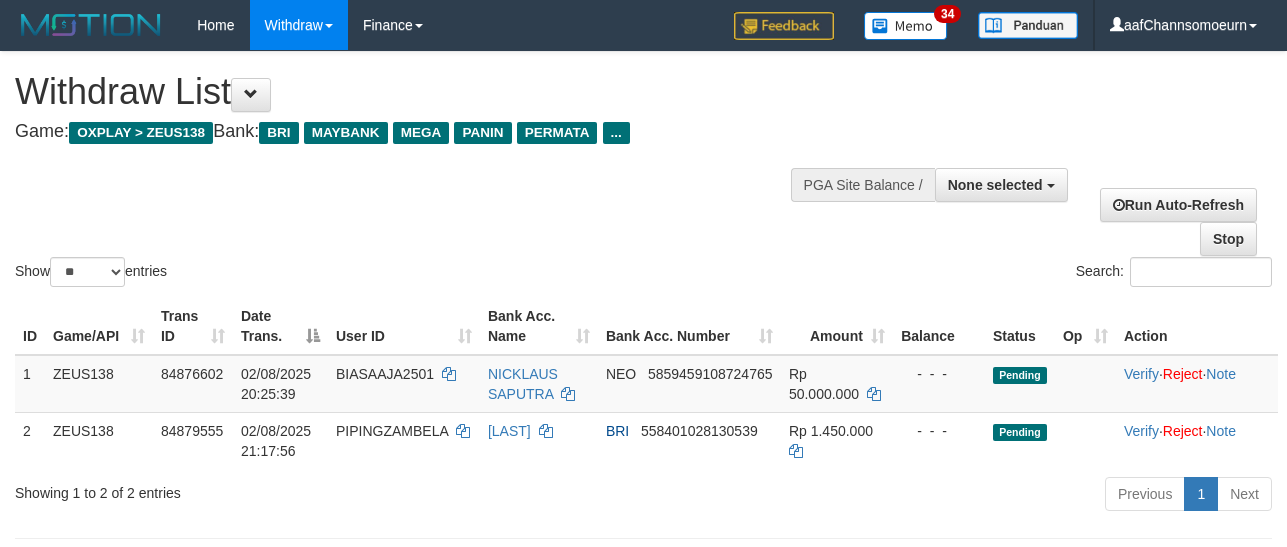 select 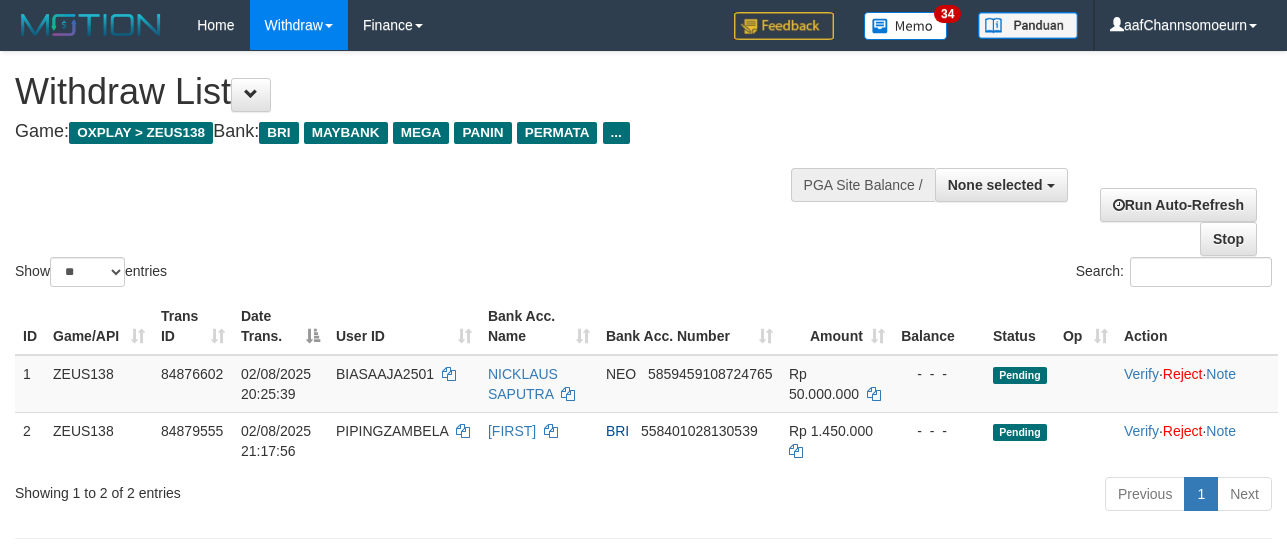 select 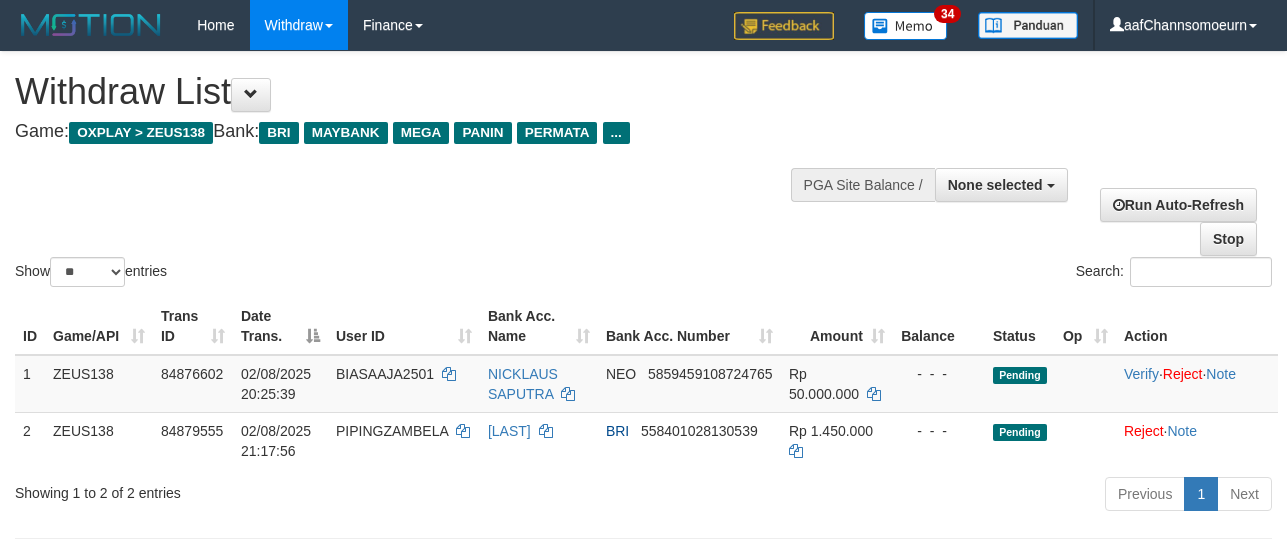 select 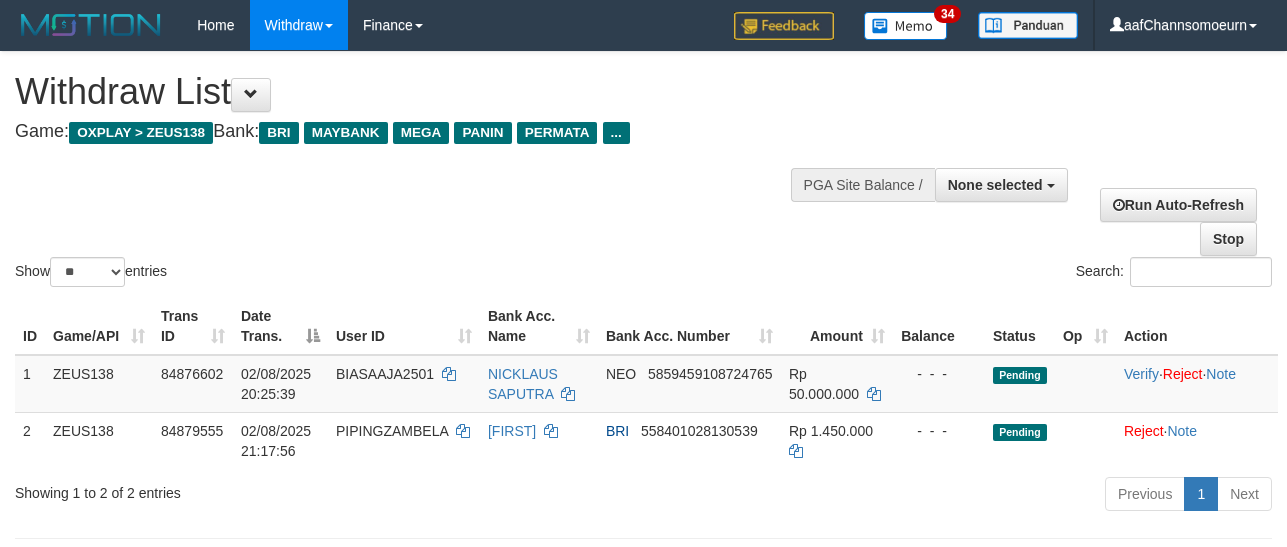 select 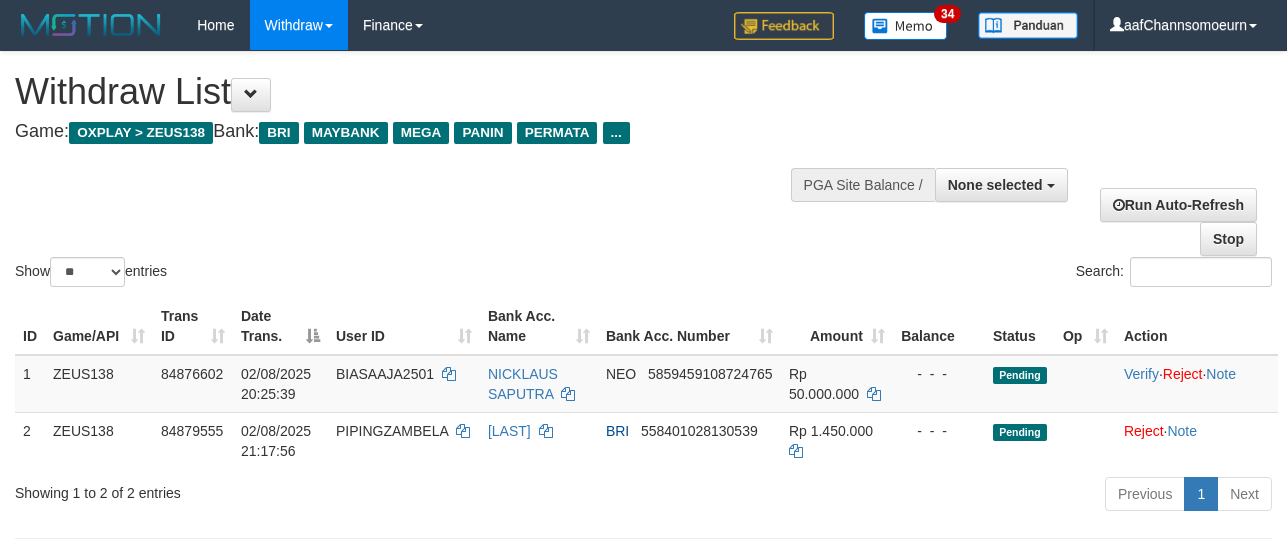 select 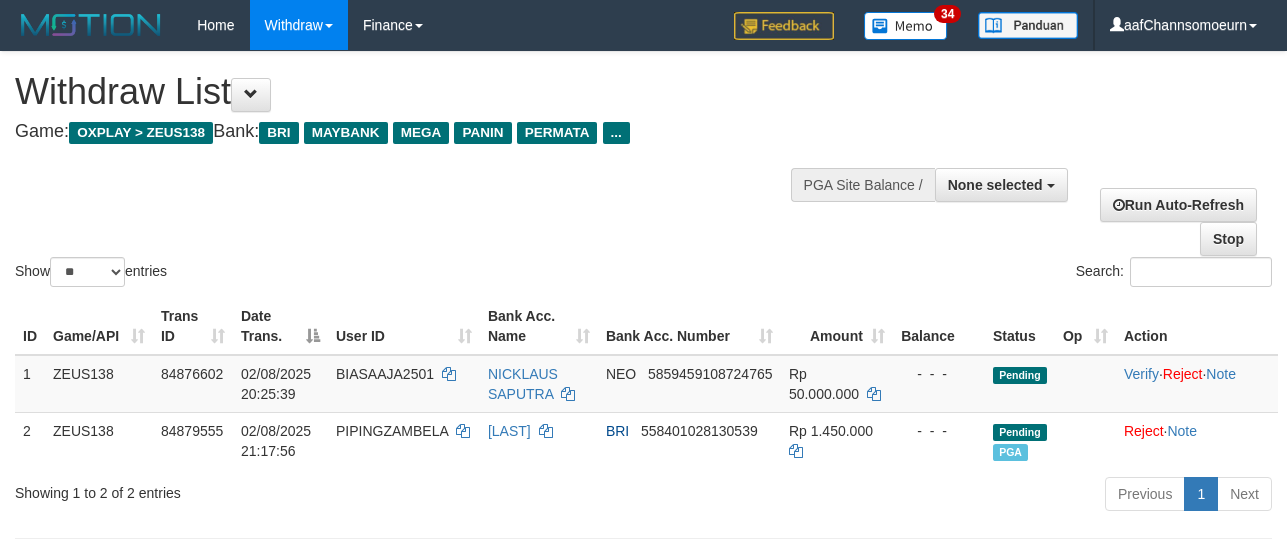 select 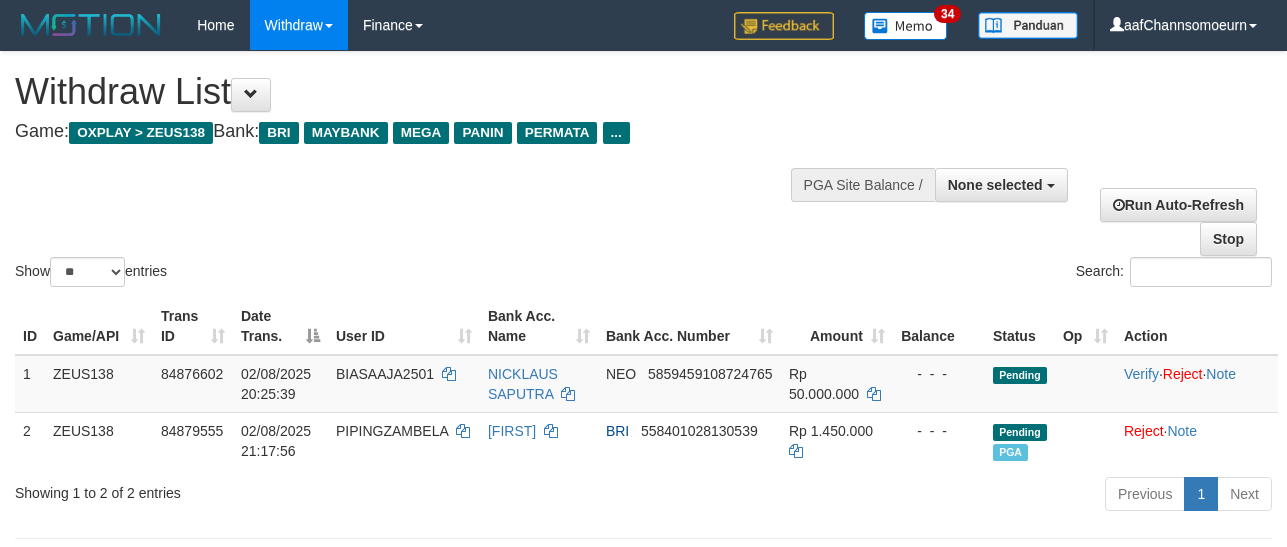 select 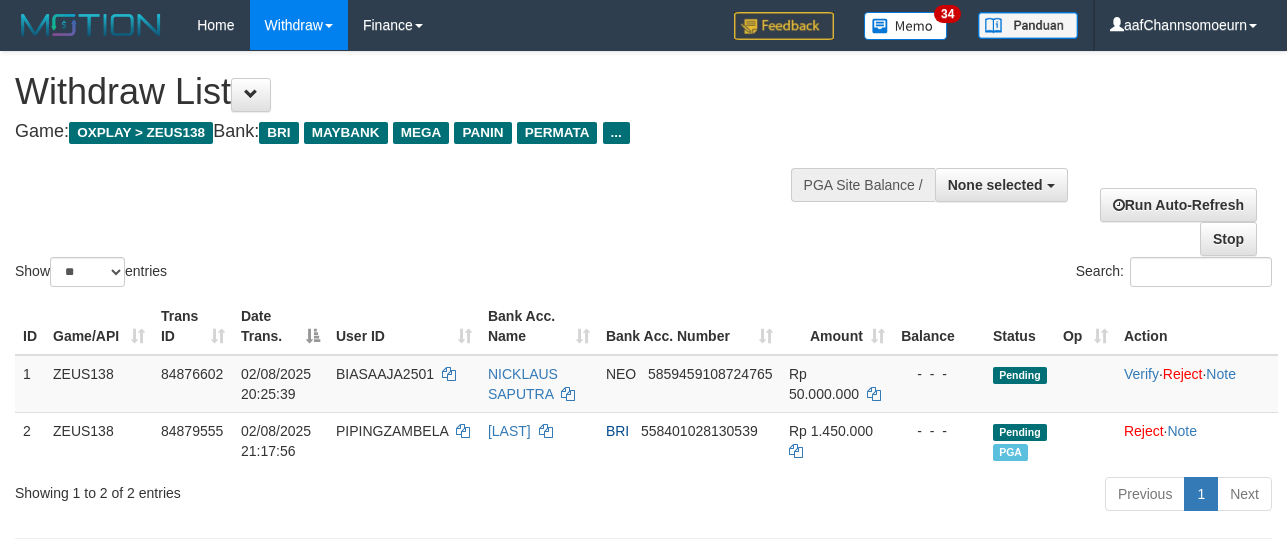 select 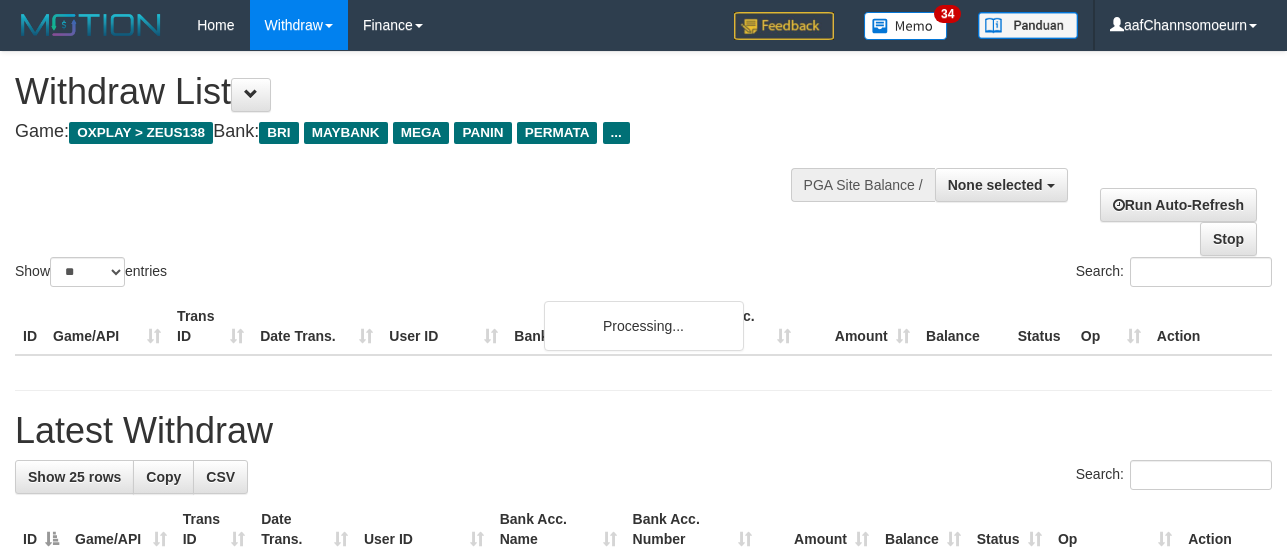 select 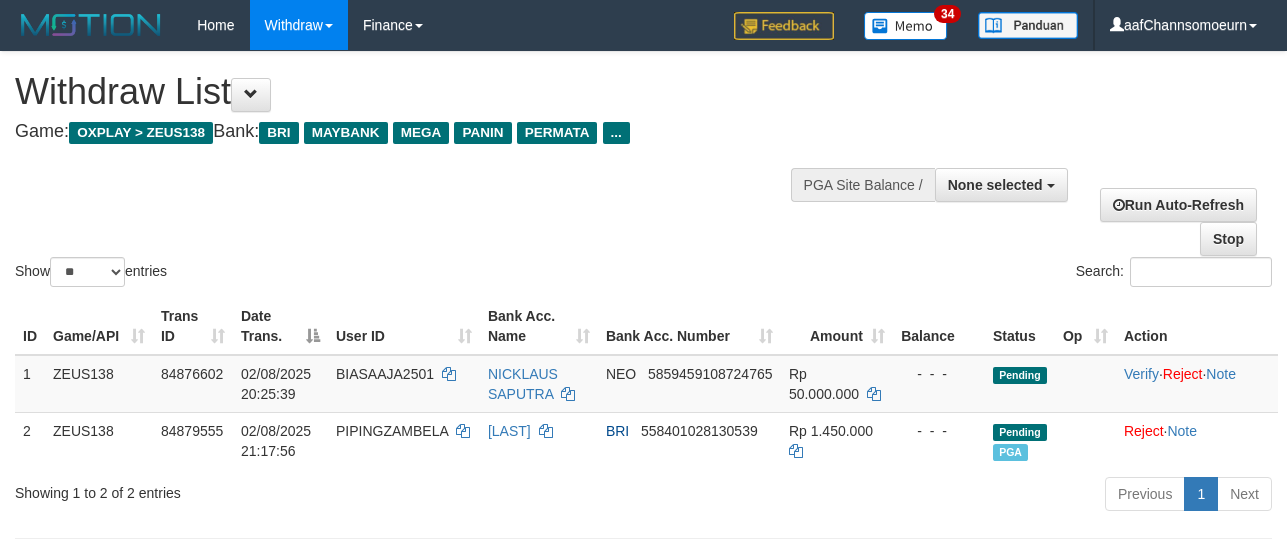 select 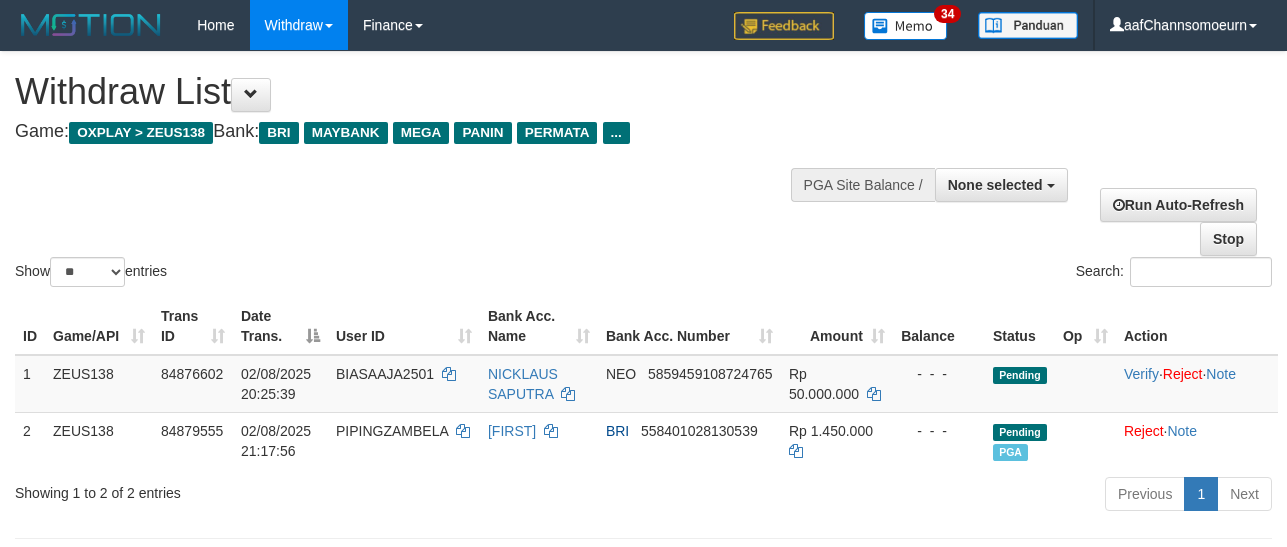 select 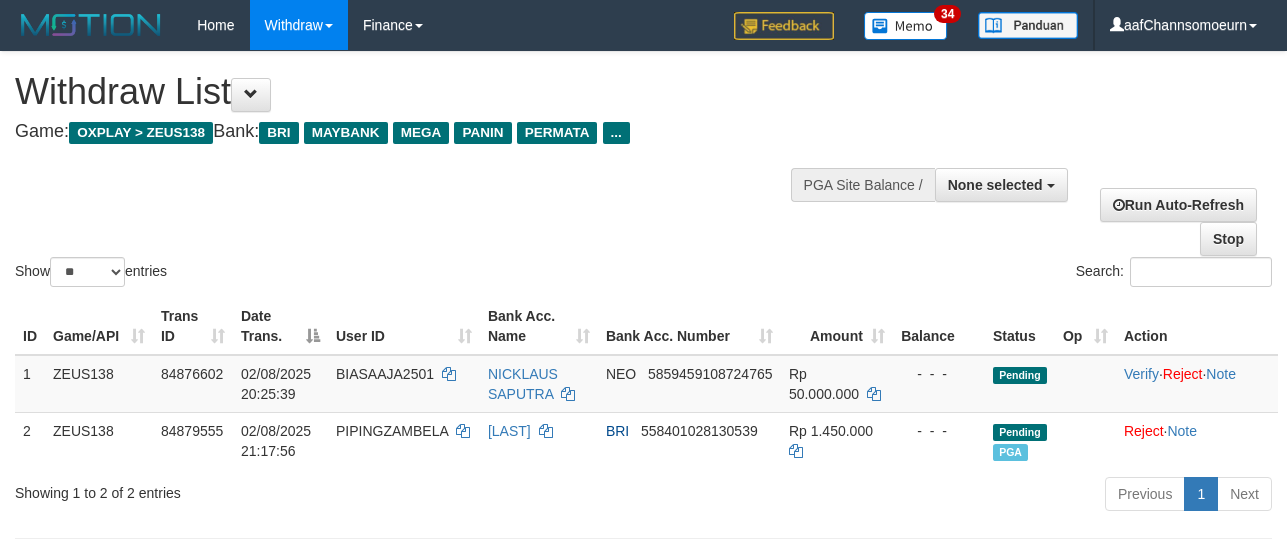 select 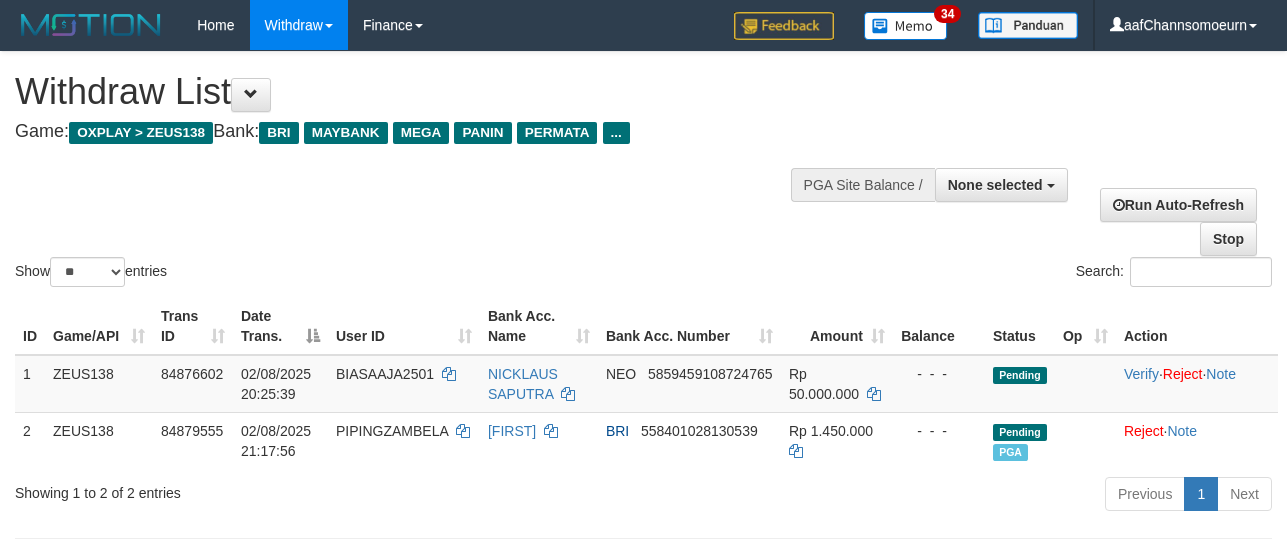 select 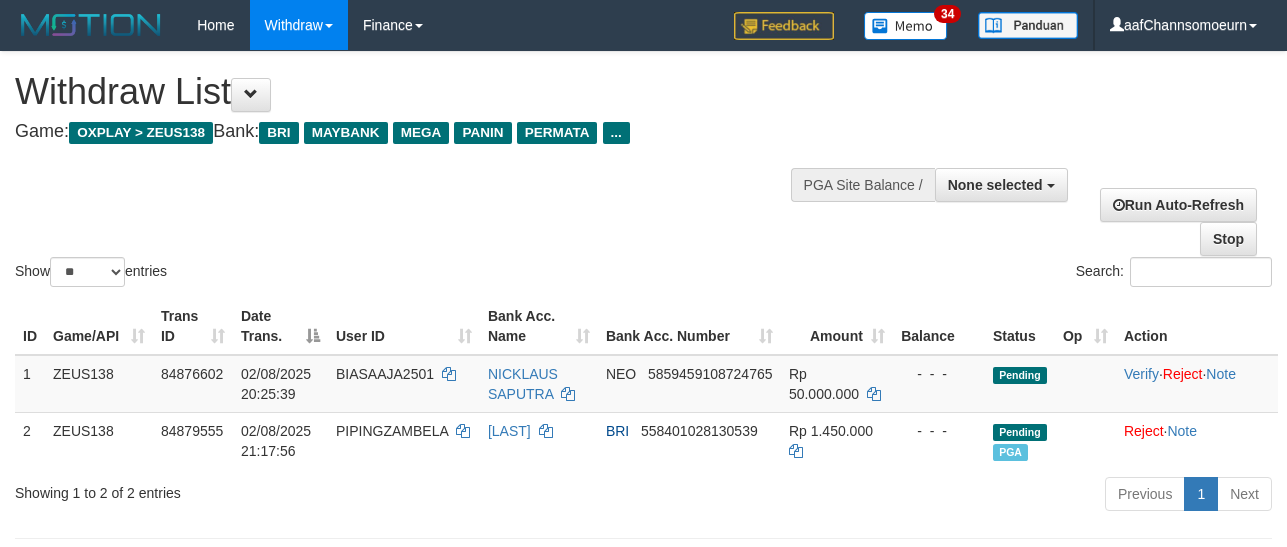 select 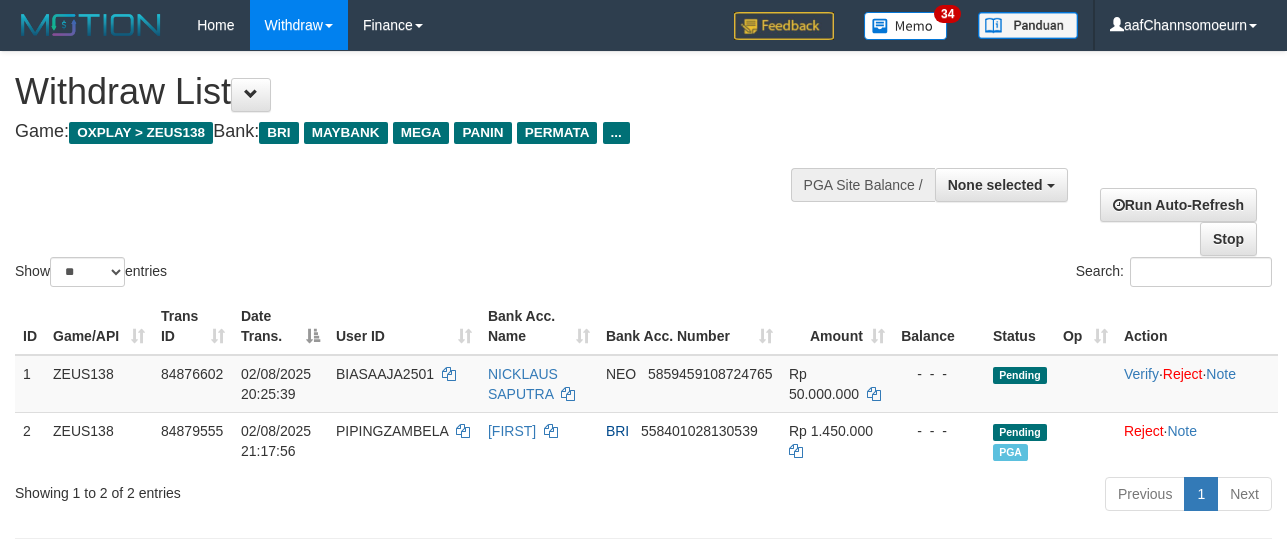 select 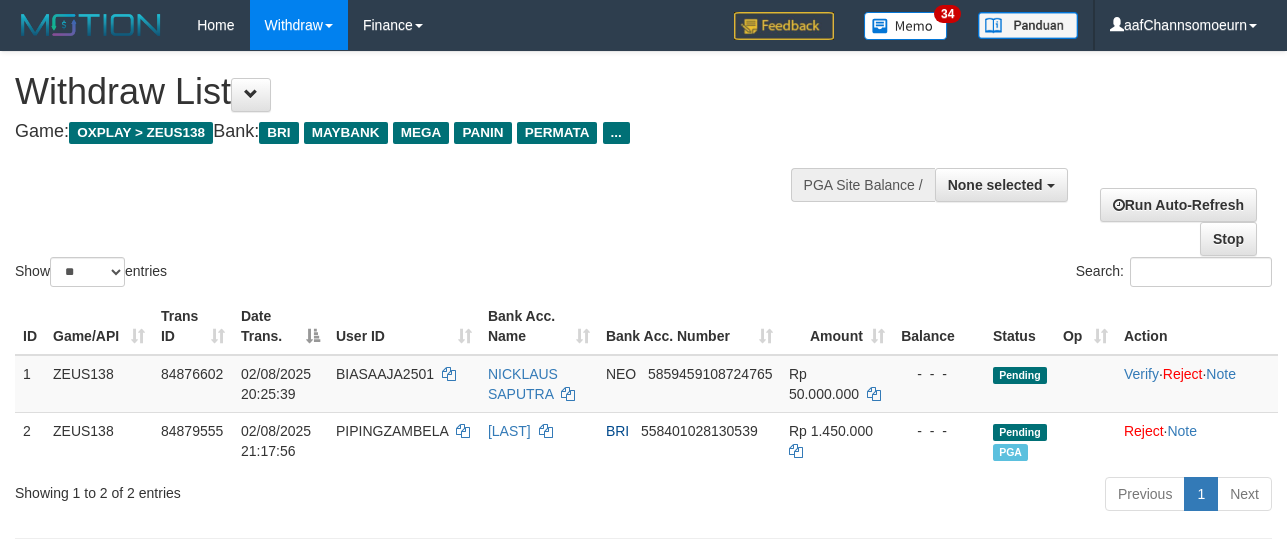 select 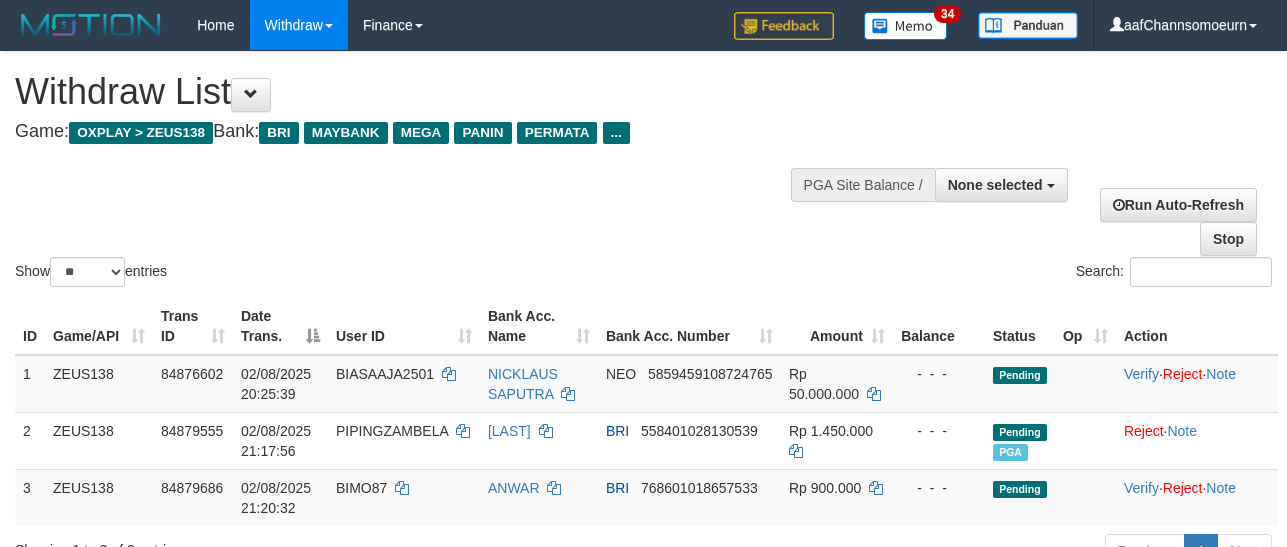 select 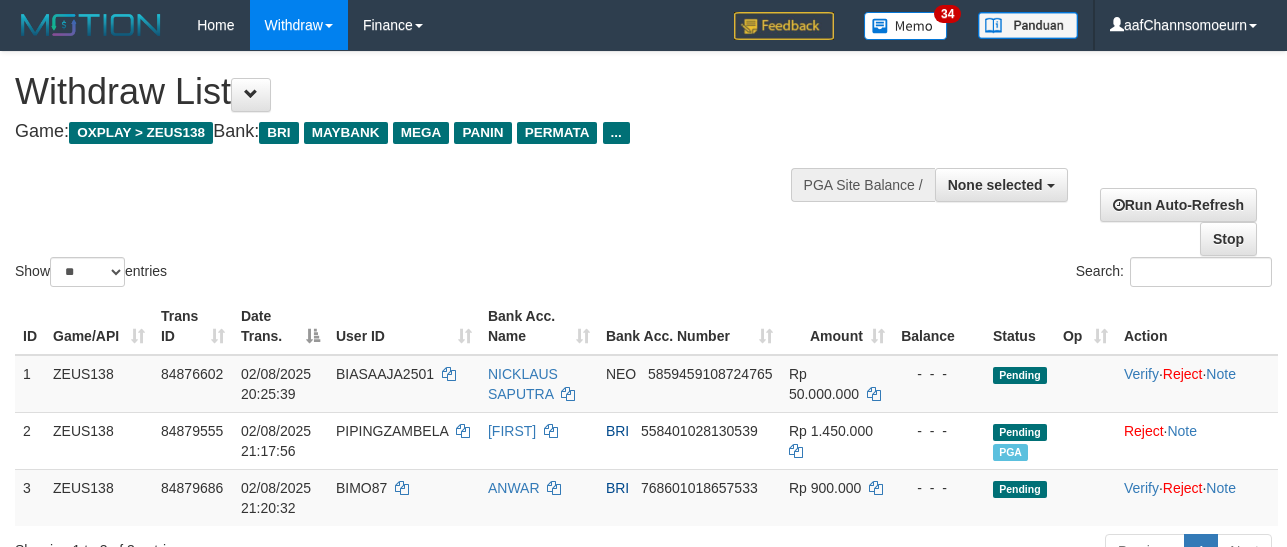 select 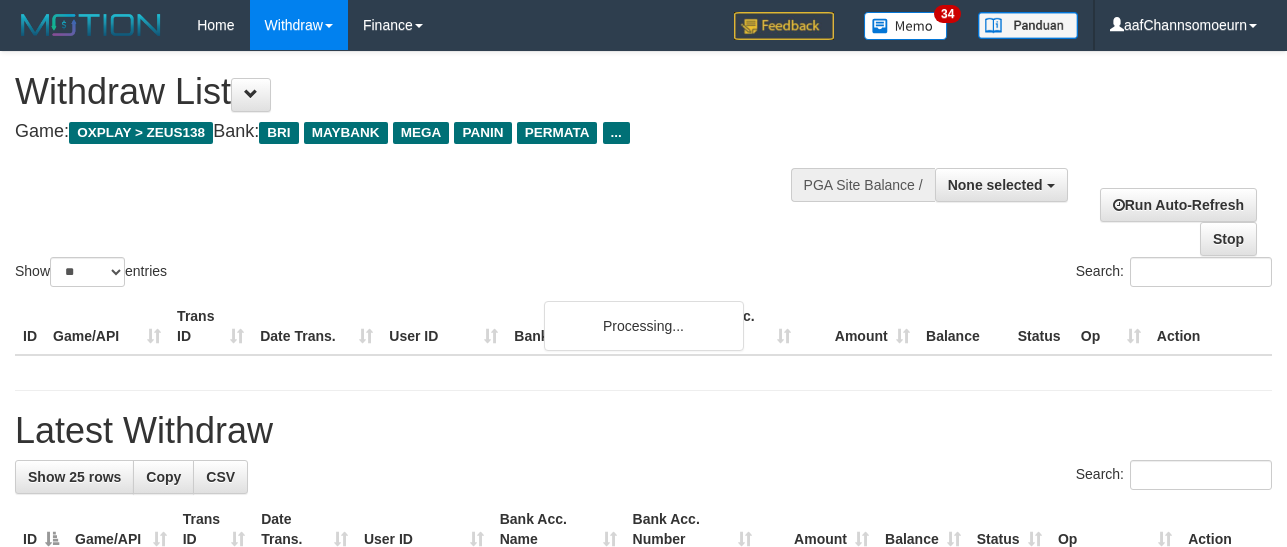 select 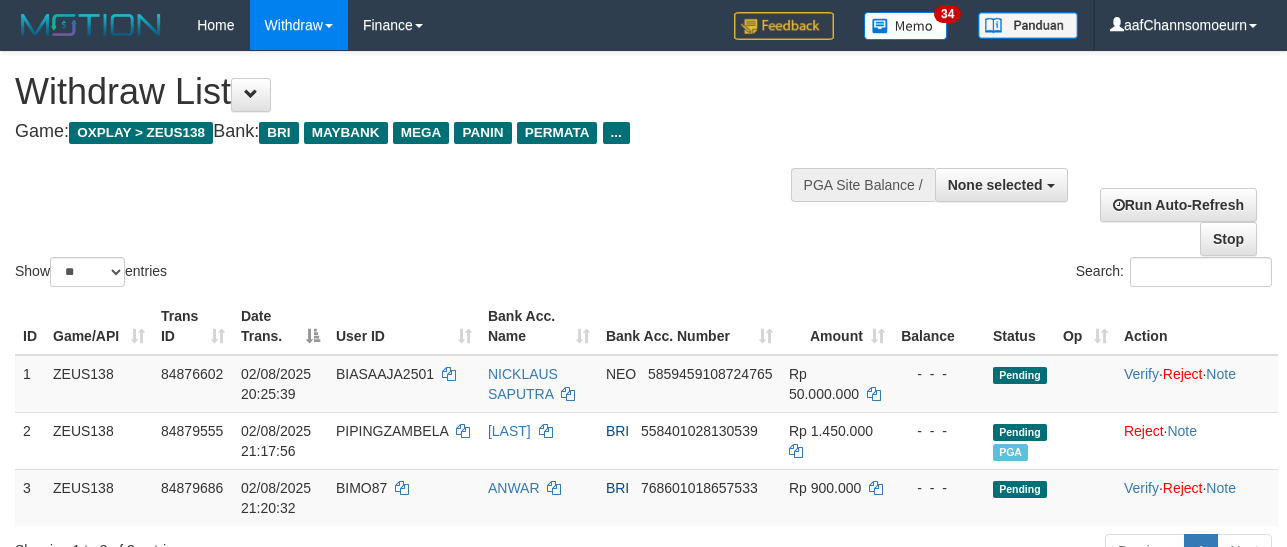 select 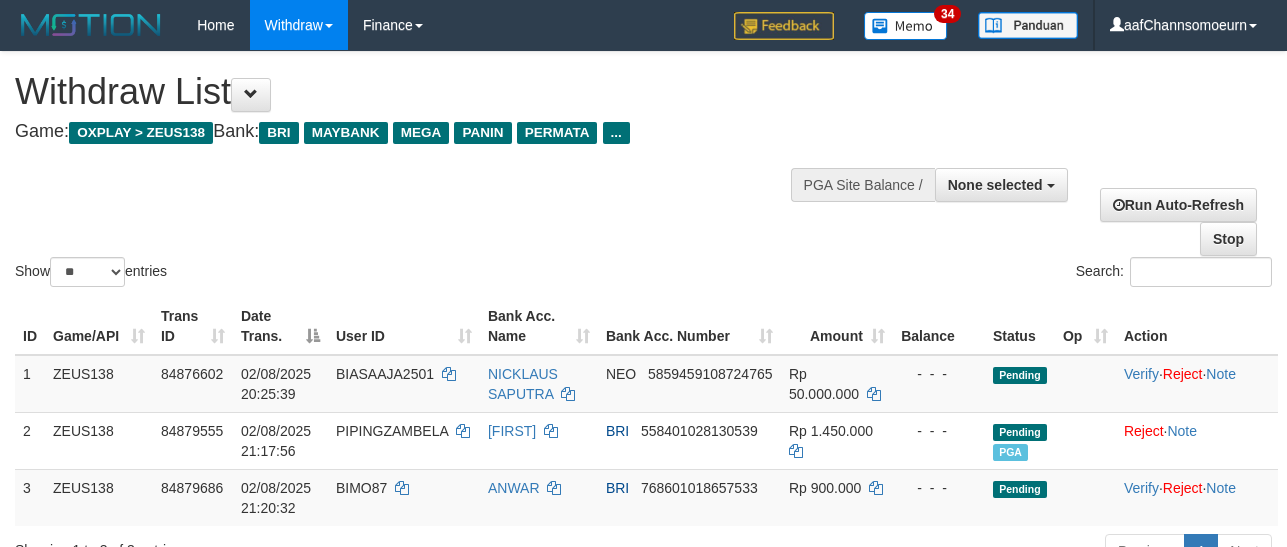 select 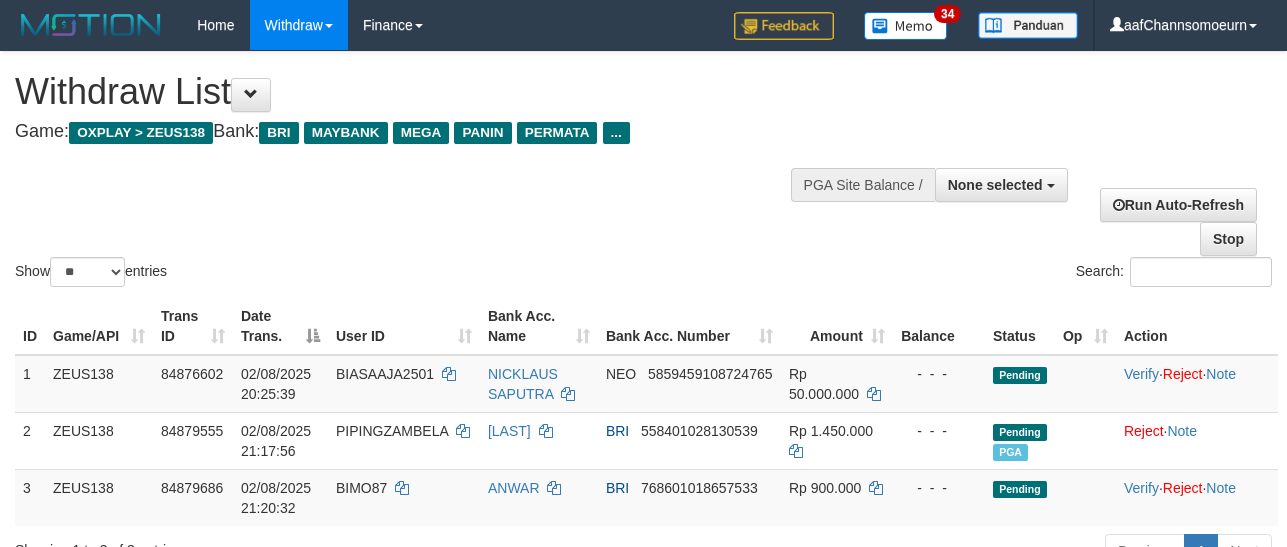 select 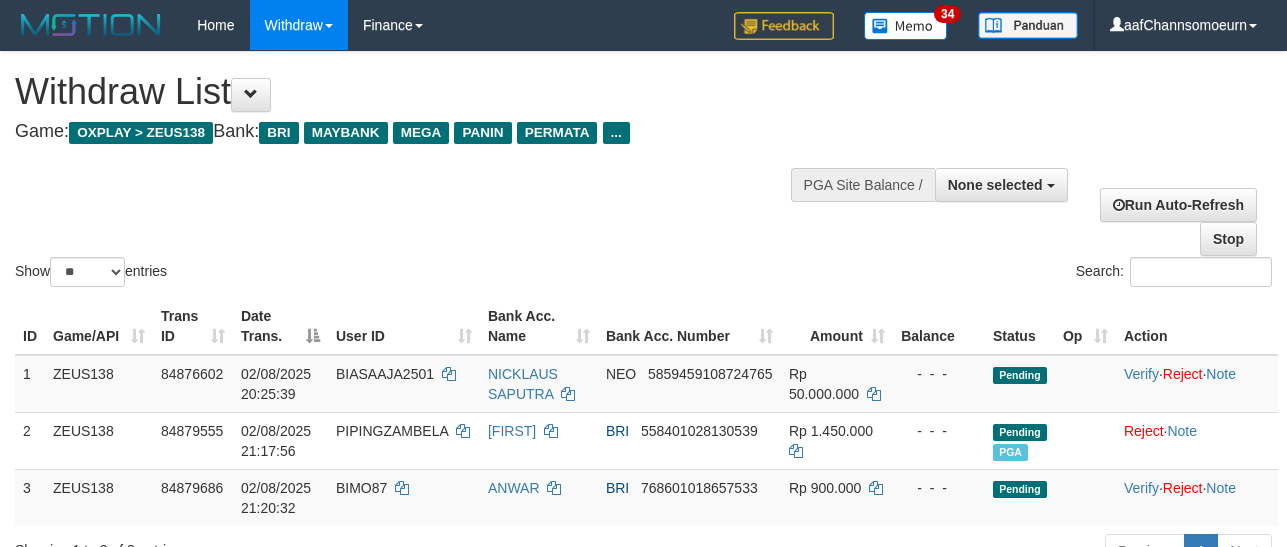select 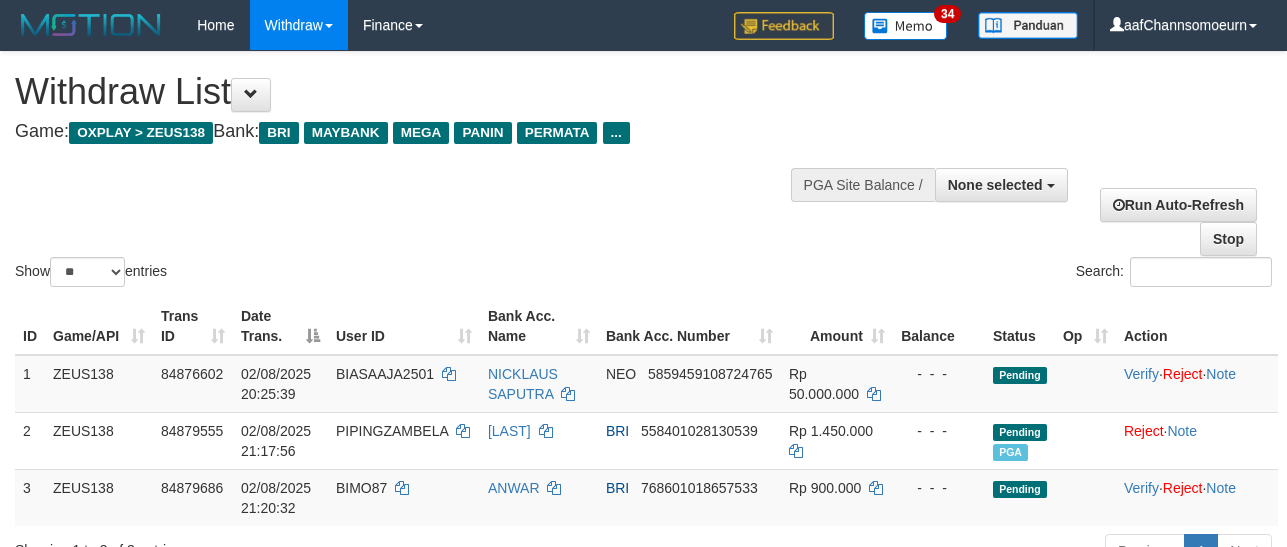 select 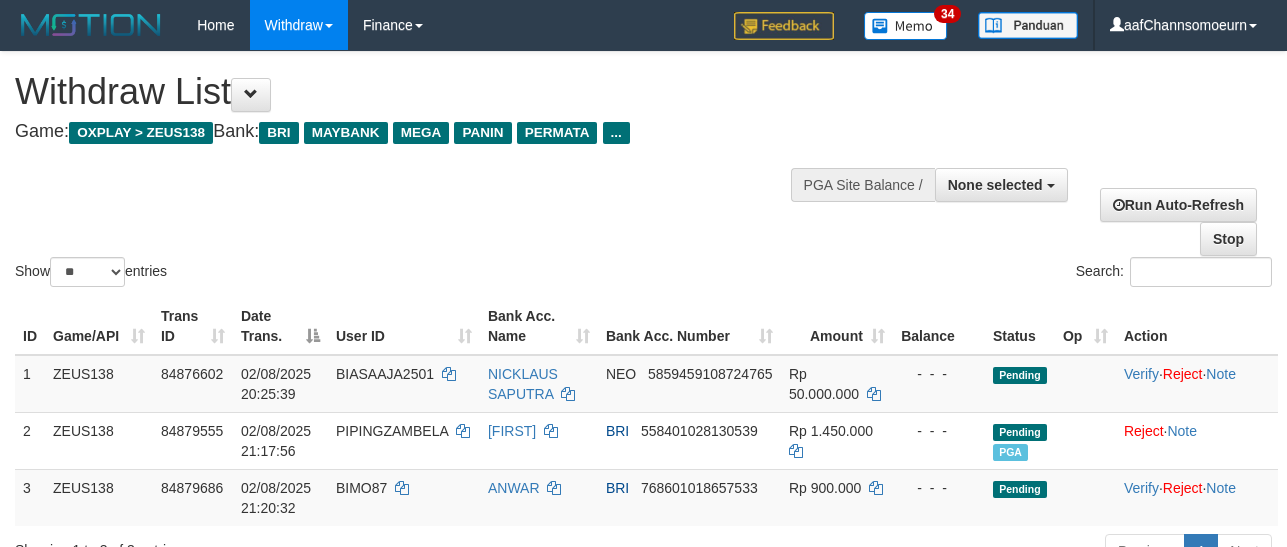 select 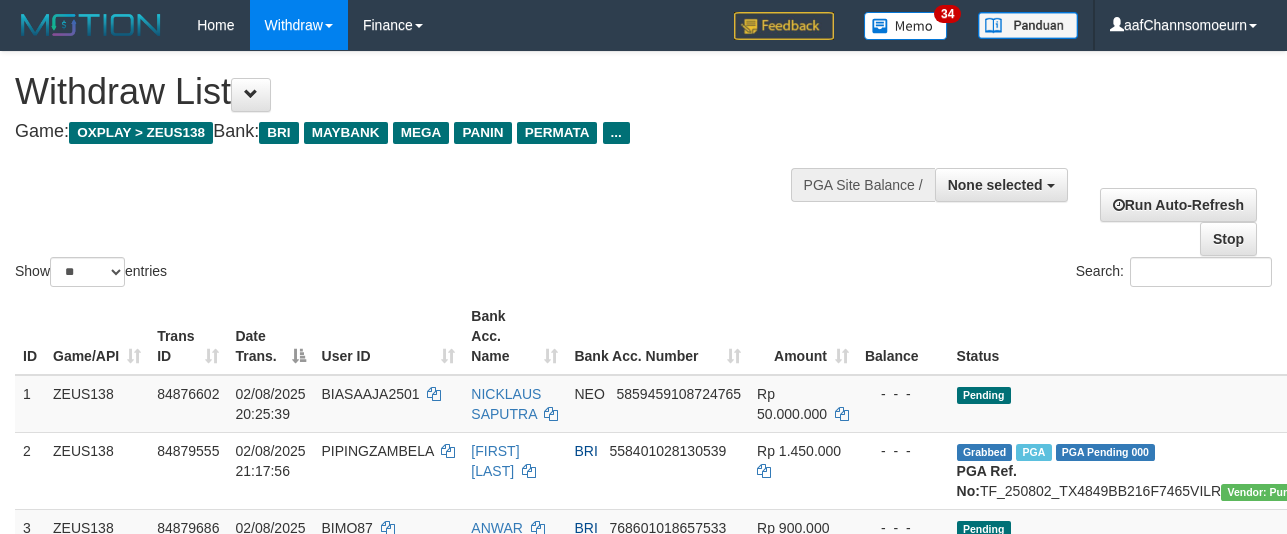 select 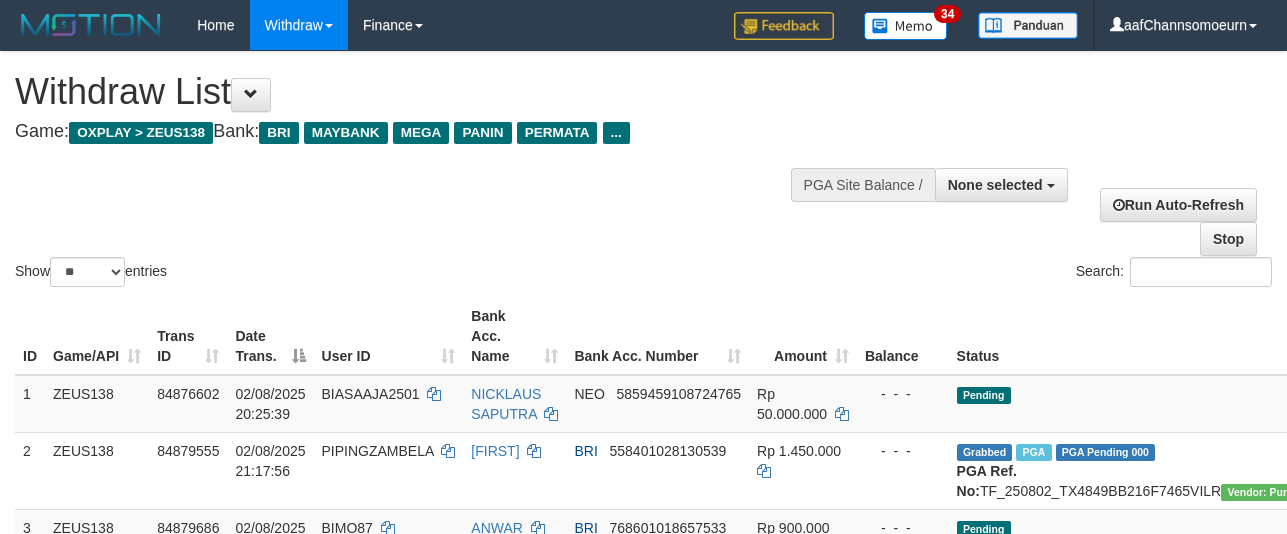 select 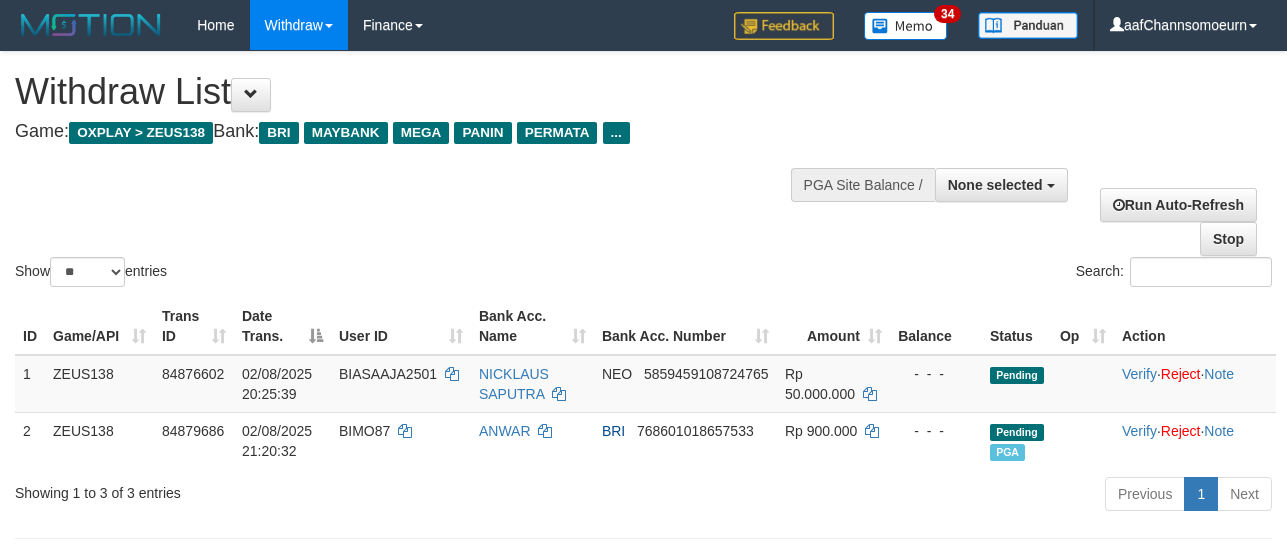 select 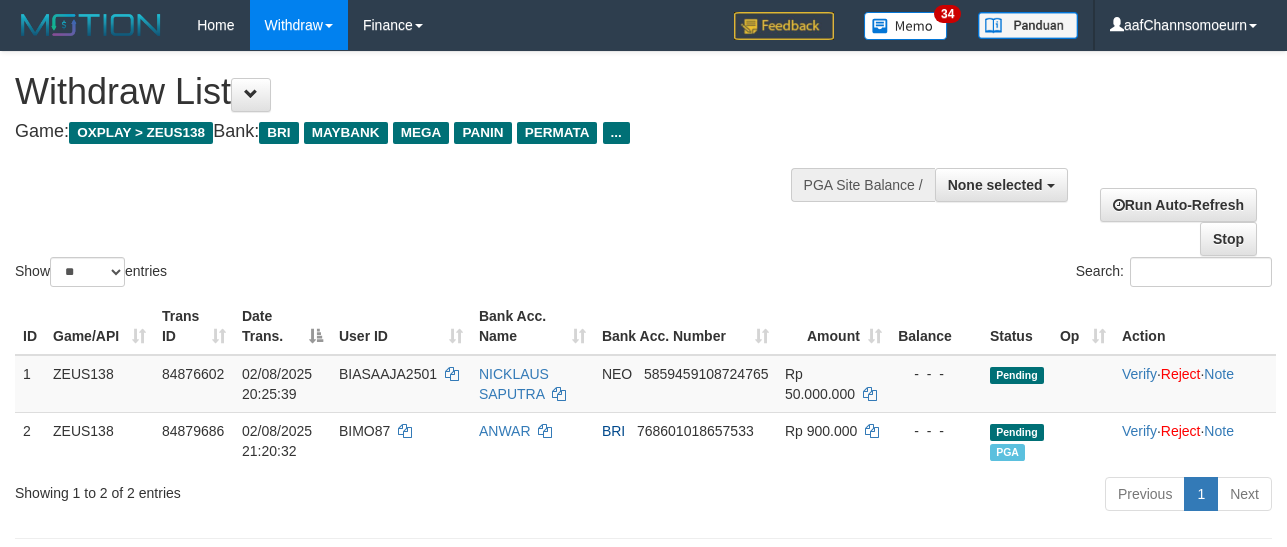 select 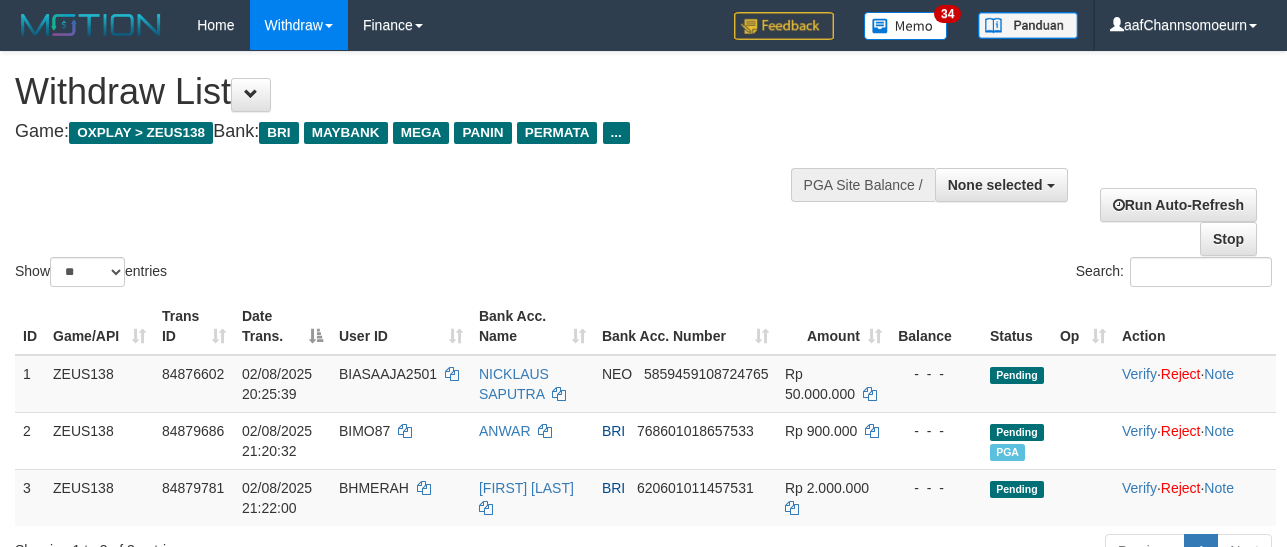 select 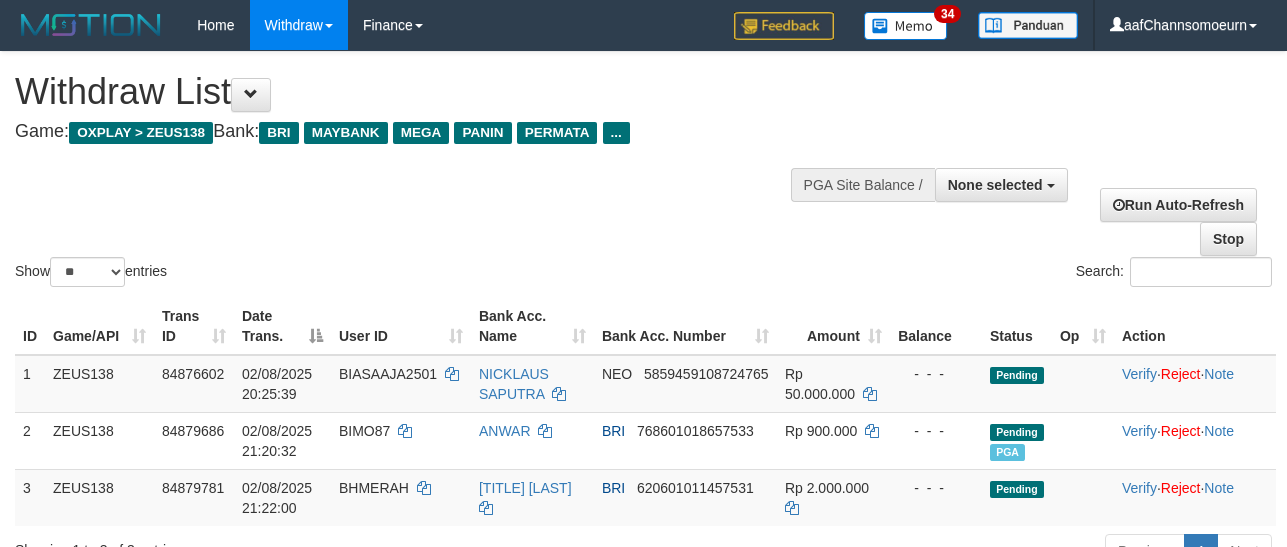 select 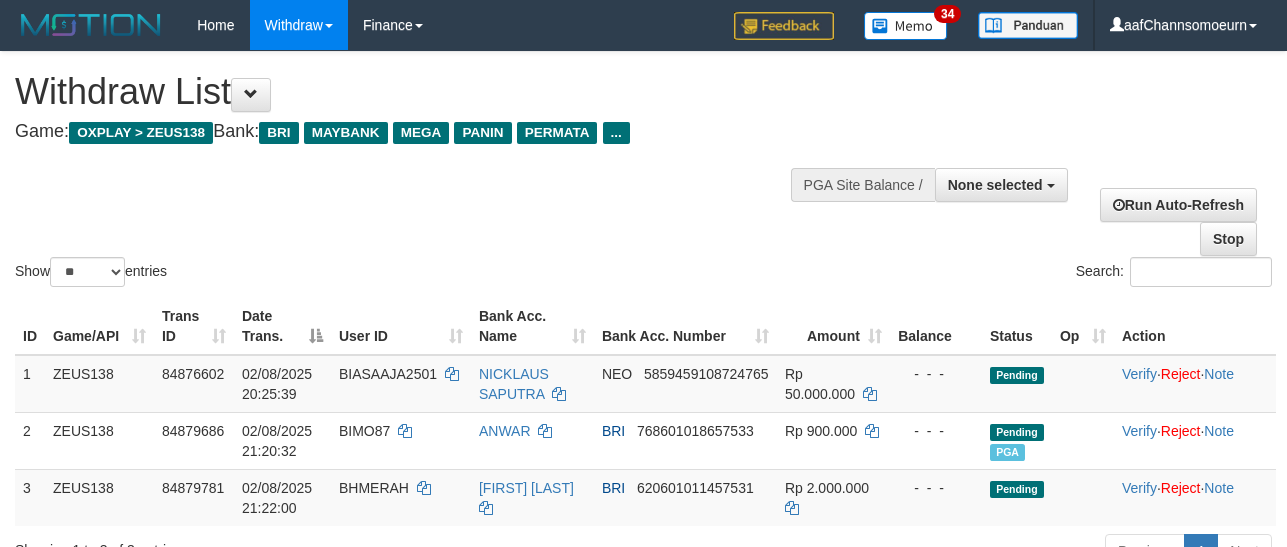 select 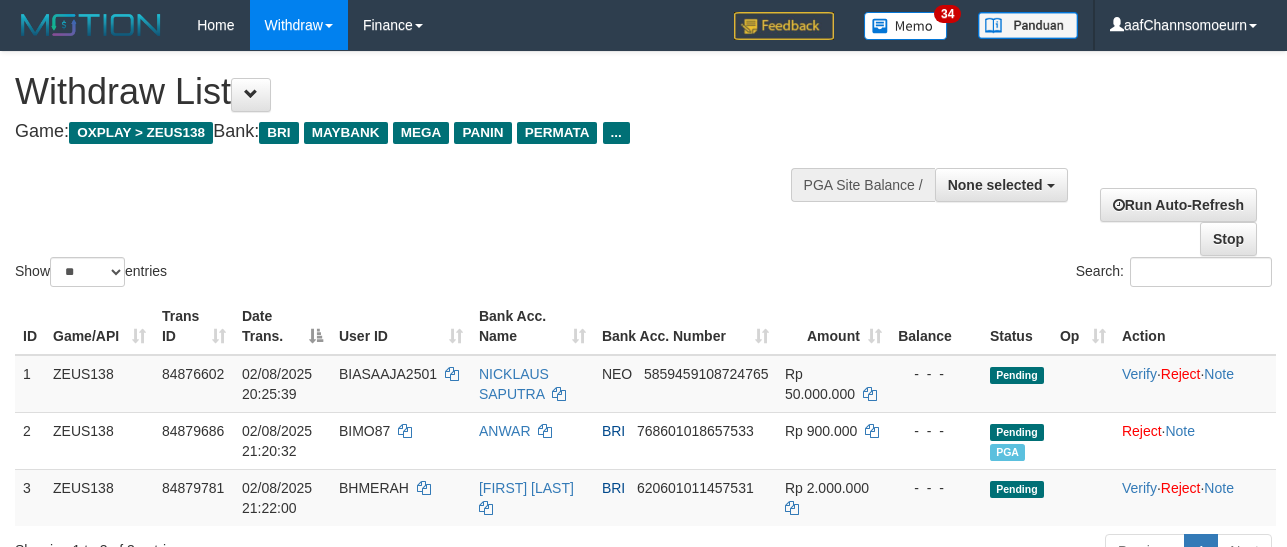 select 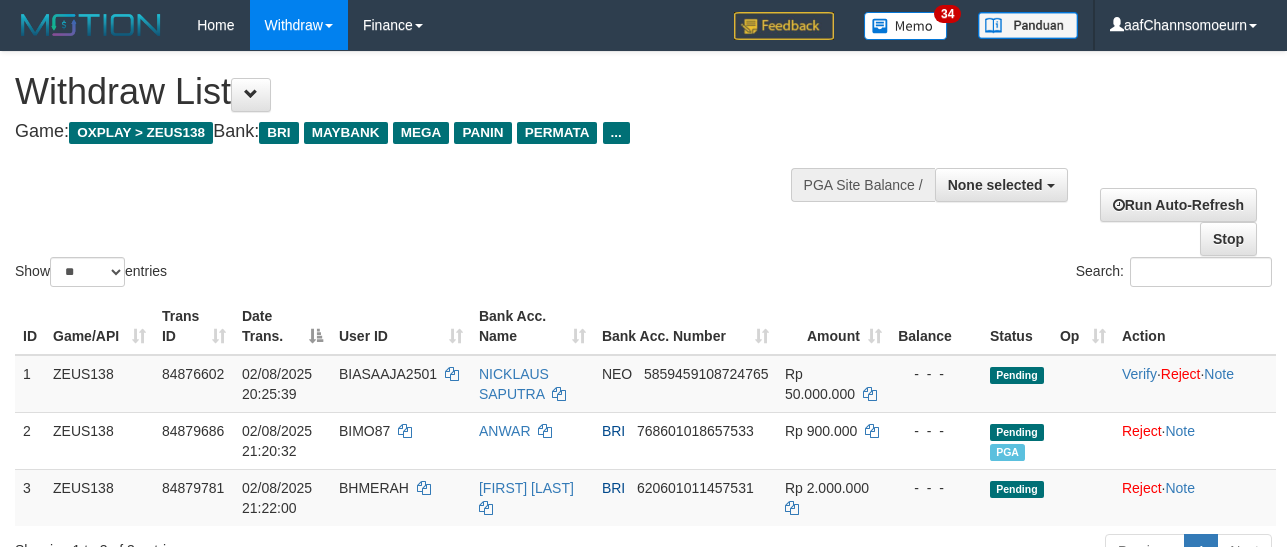select 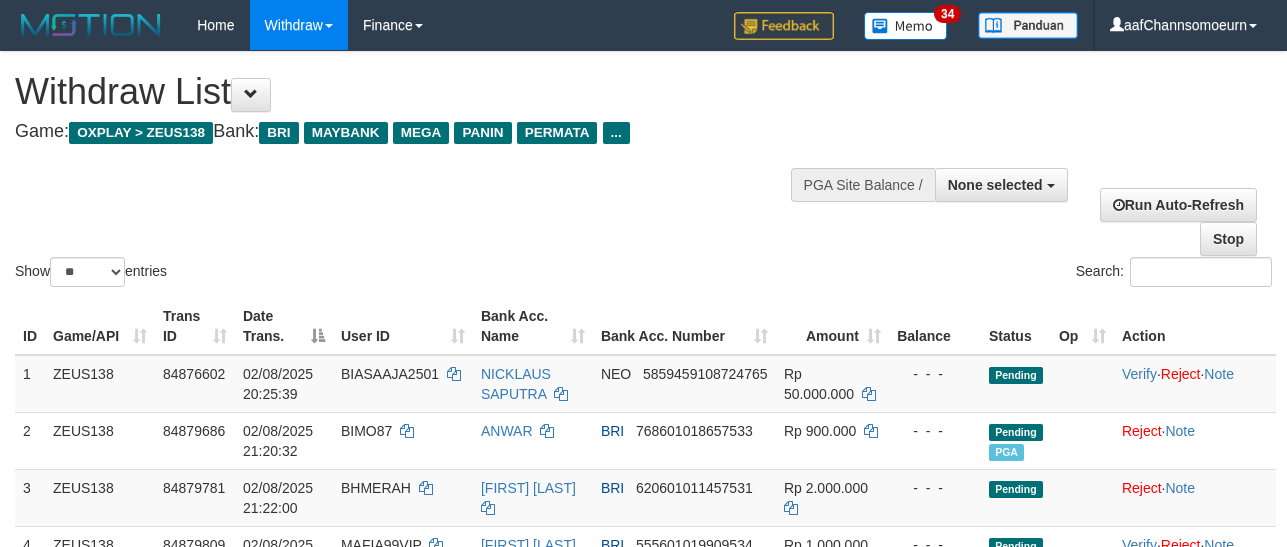 select 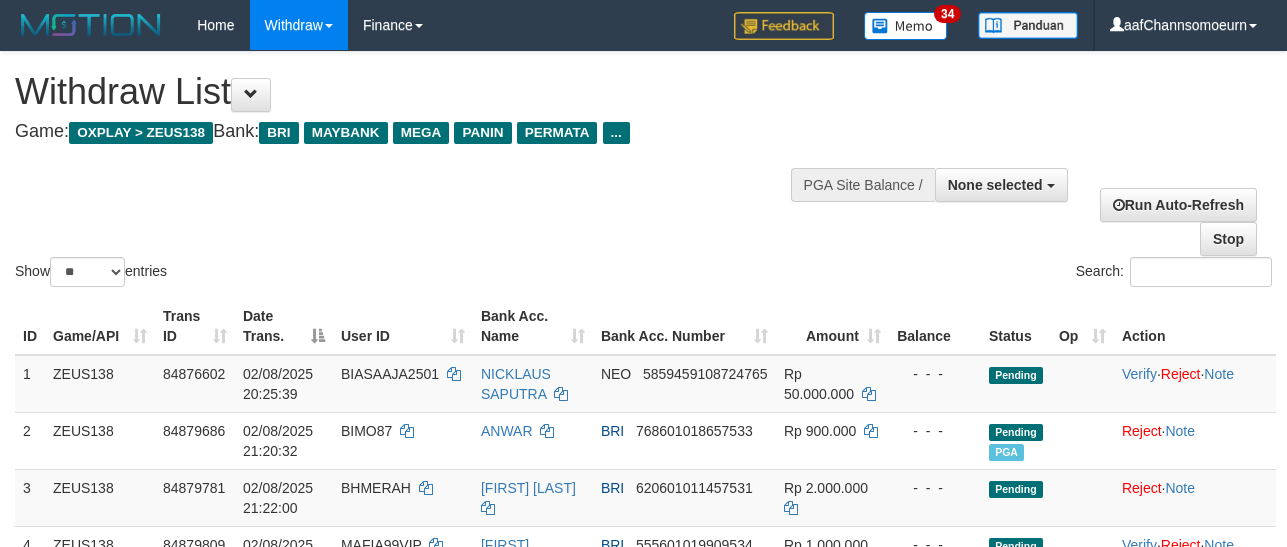 select 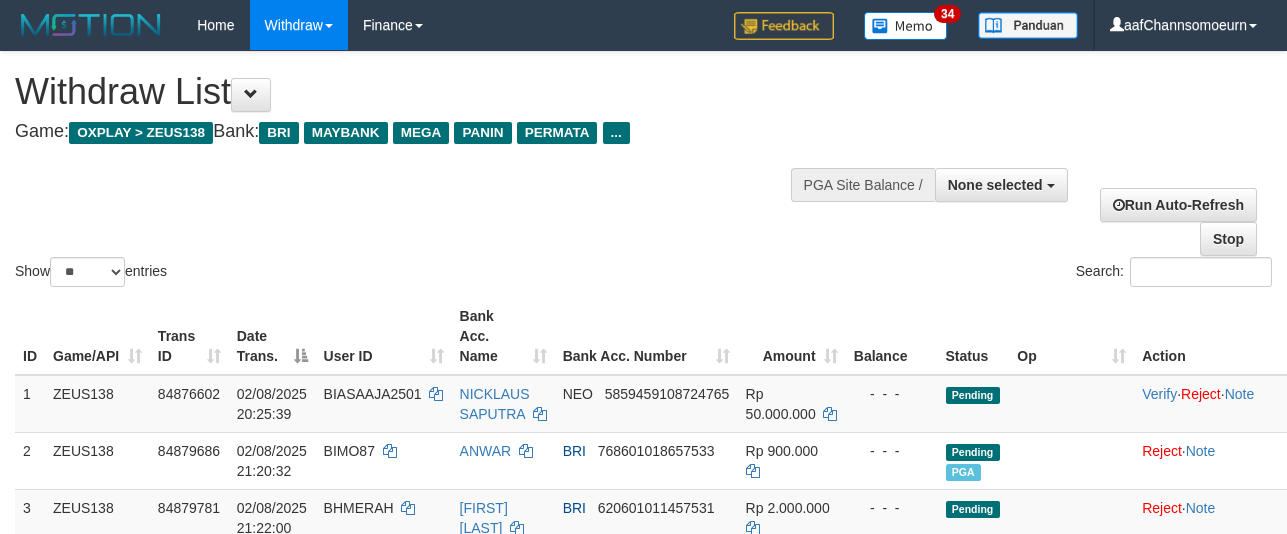 select 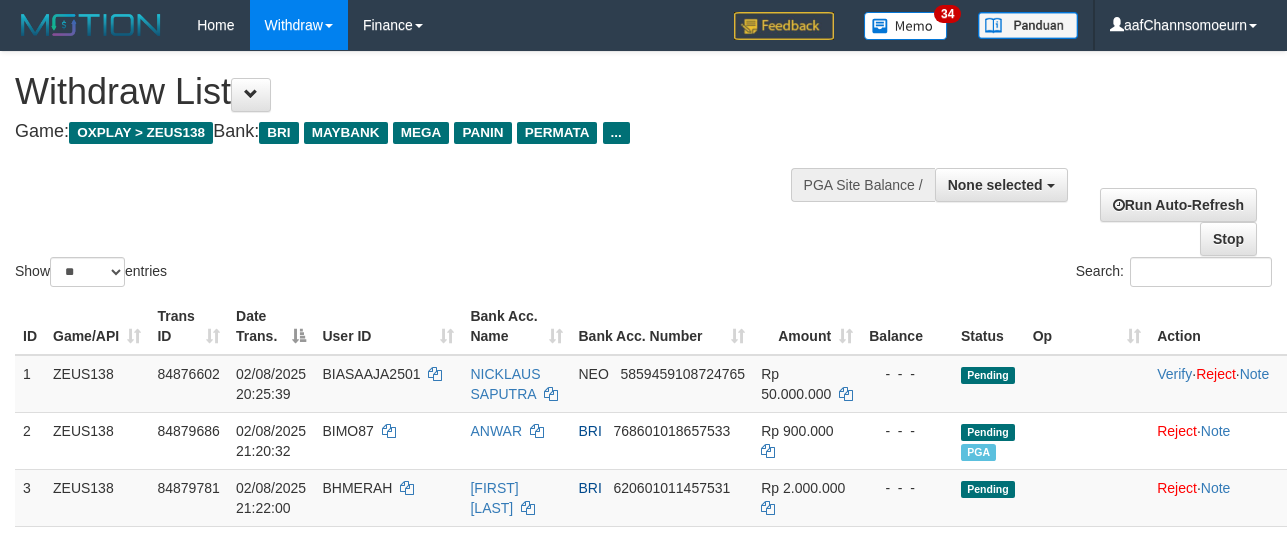 select 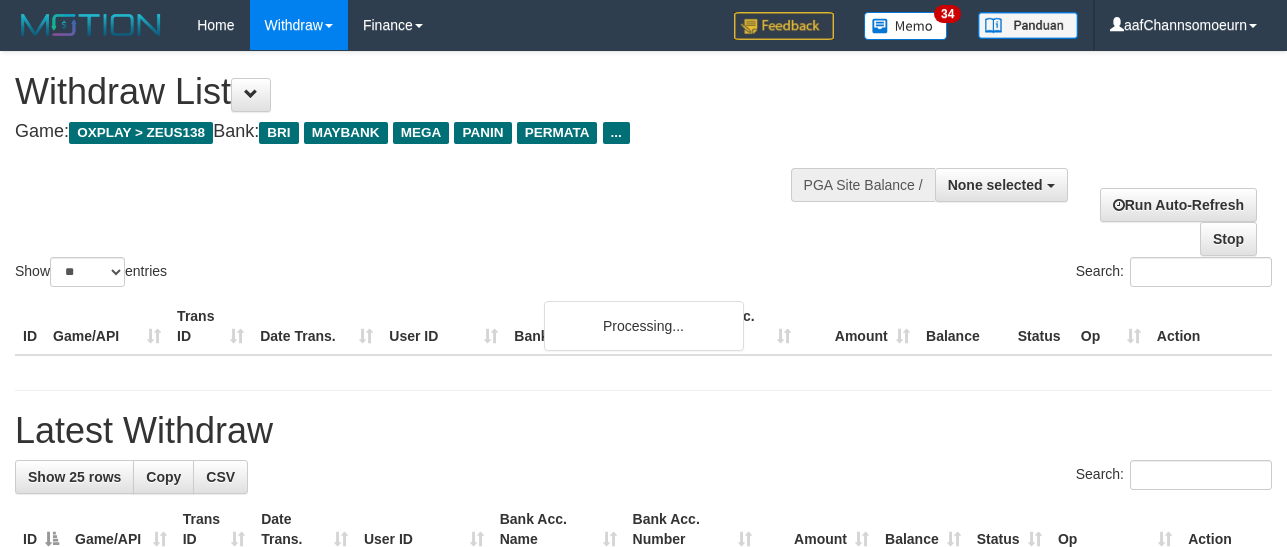 select 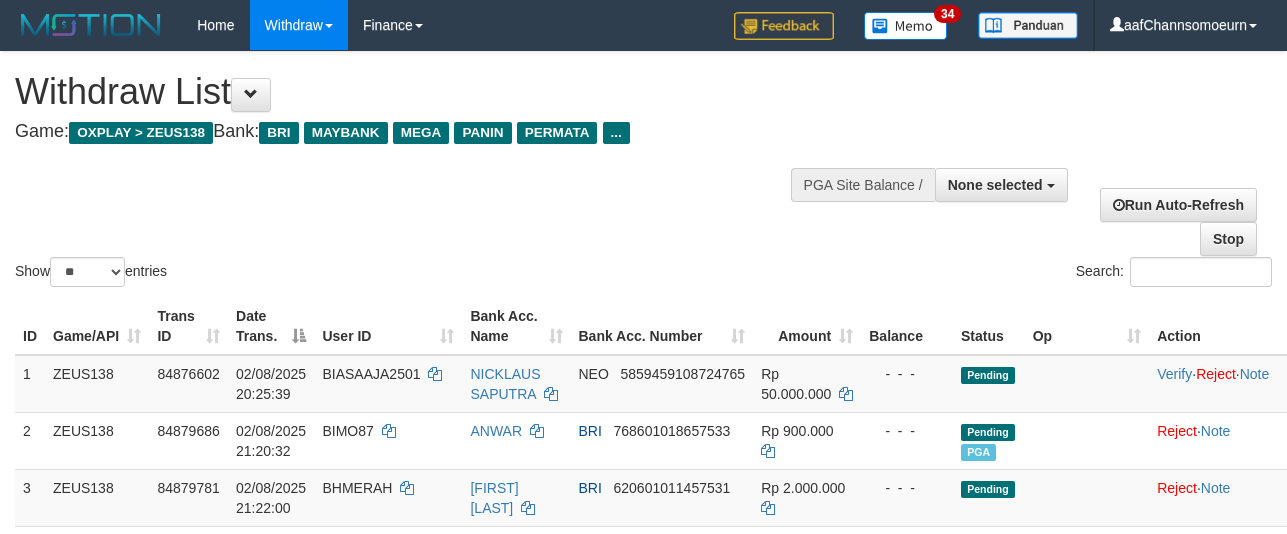 select 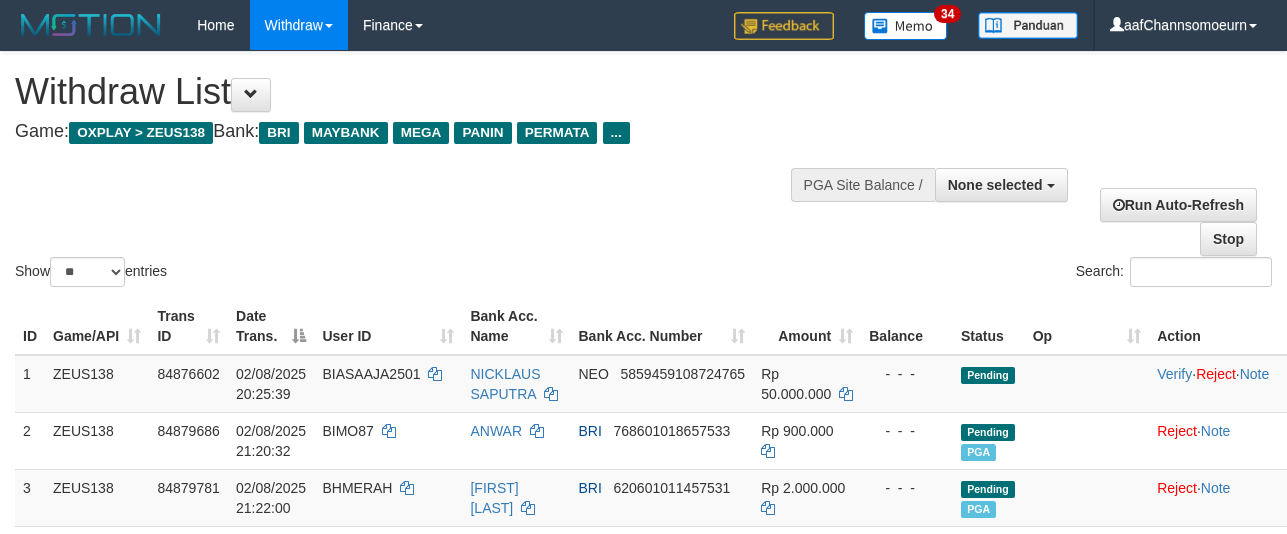 select 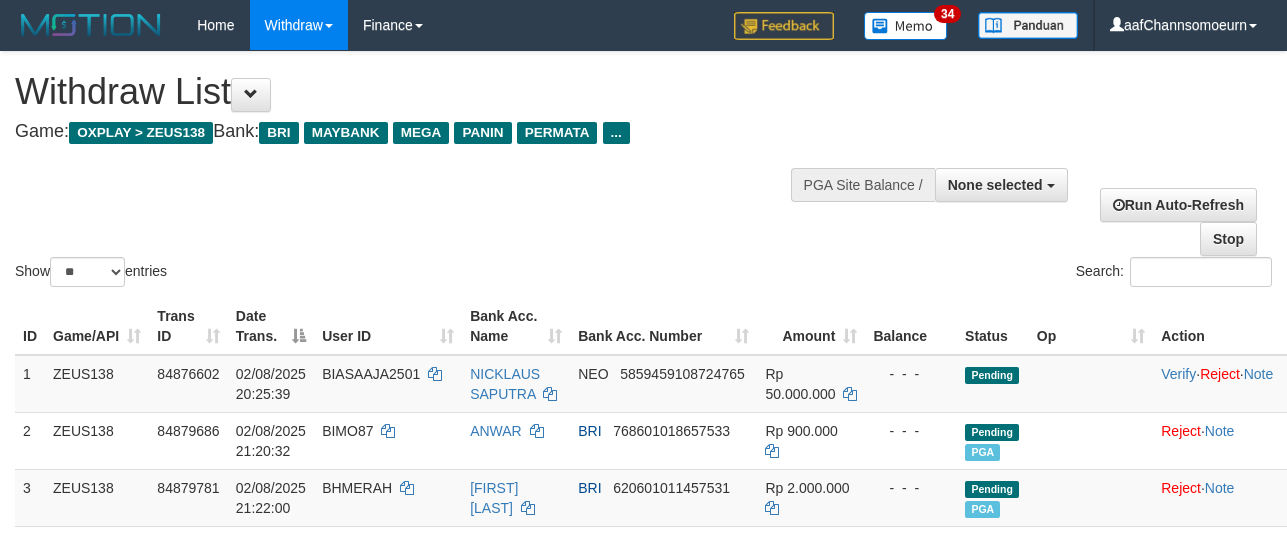 select 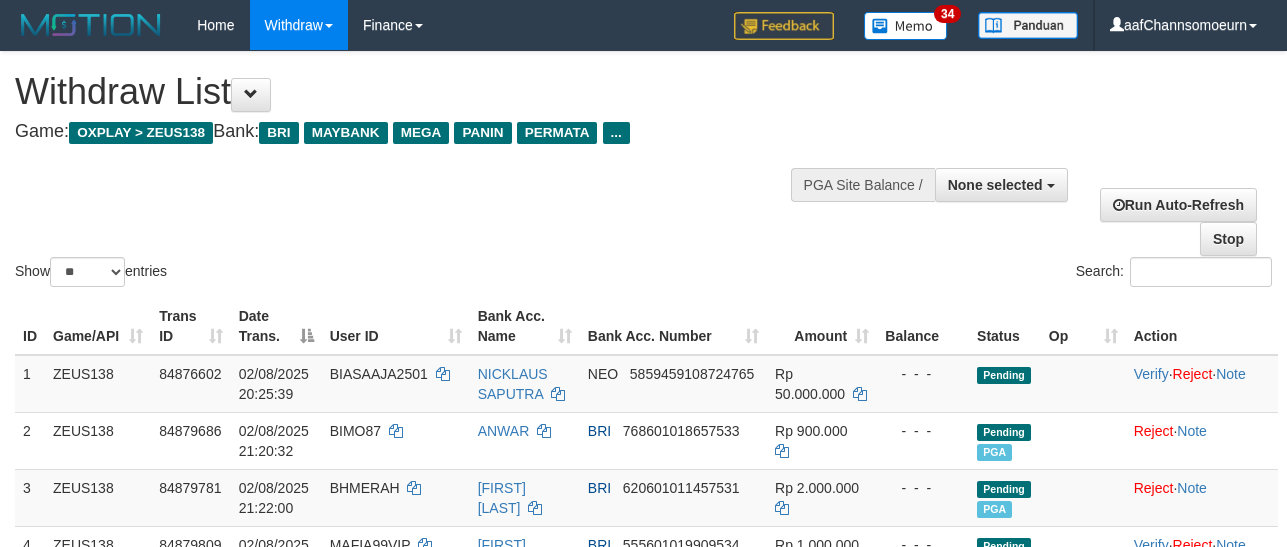 select 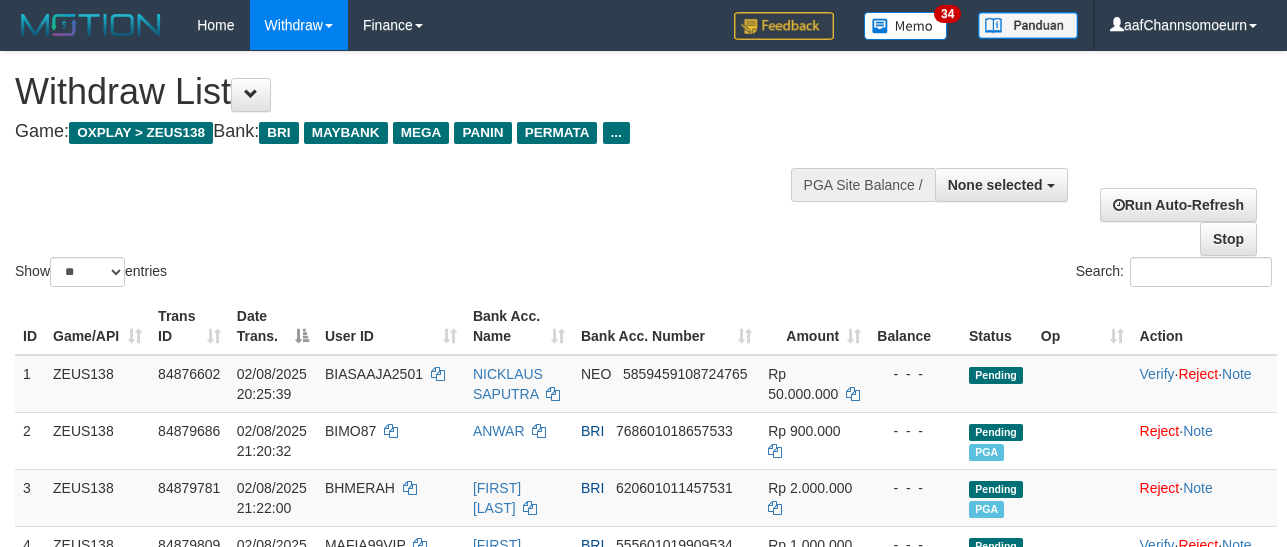select 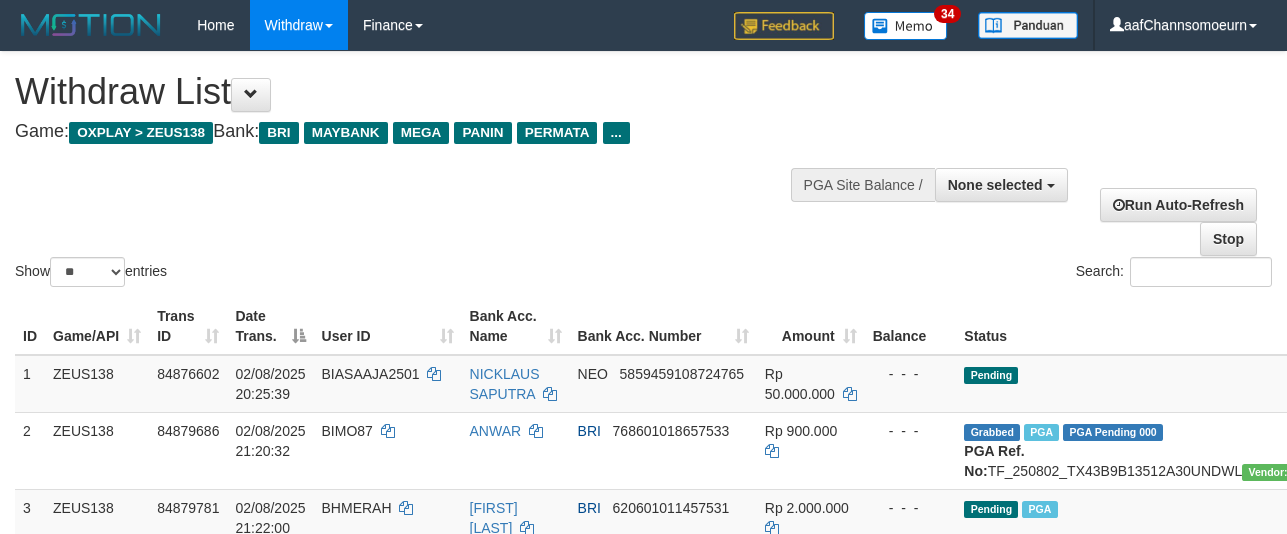select 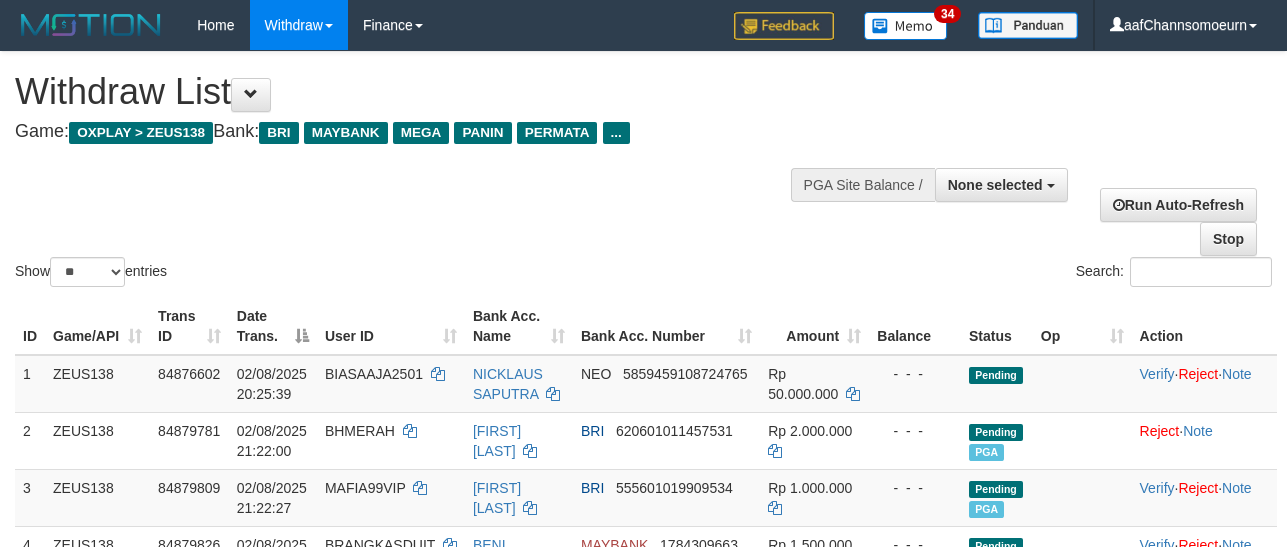 select 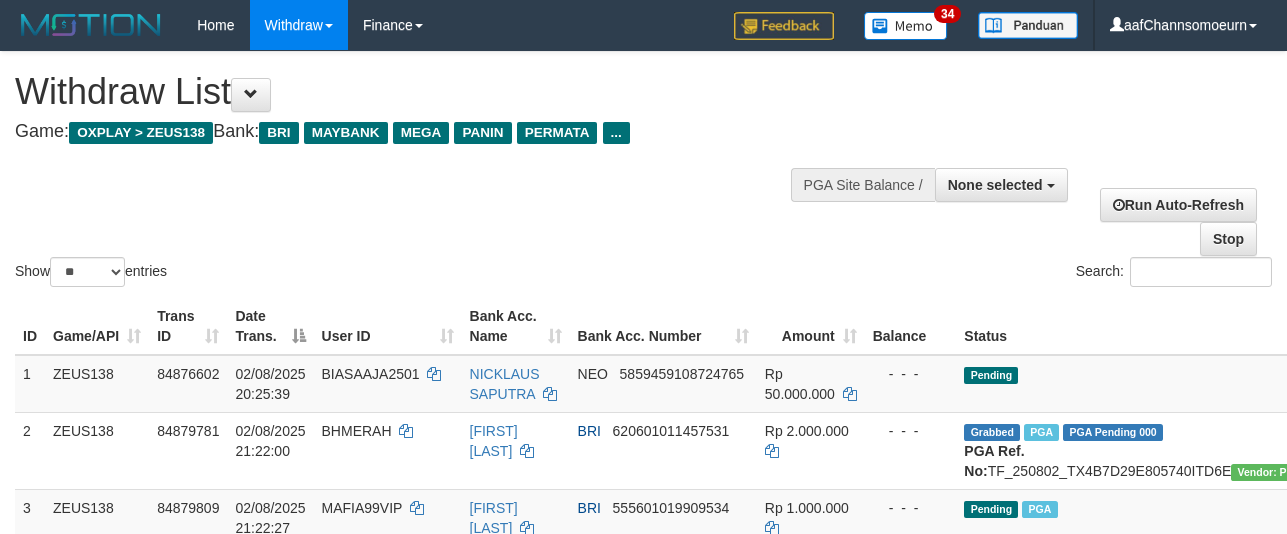 select 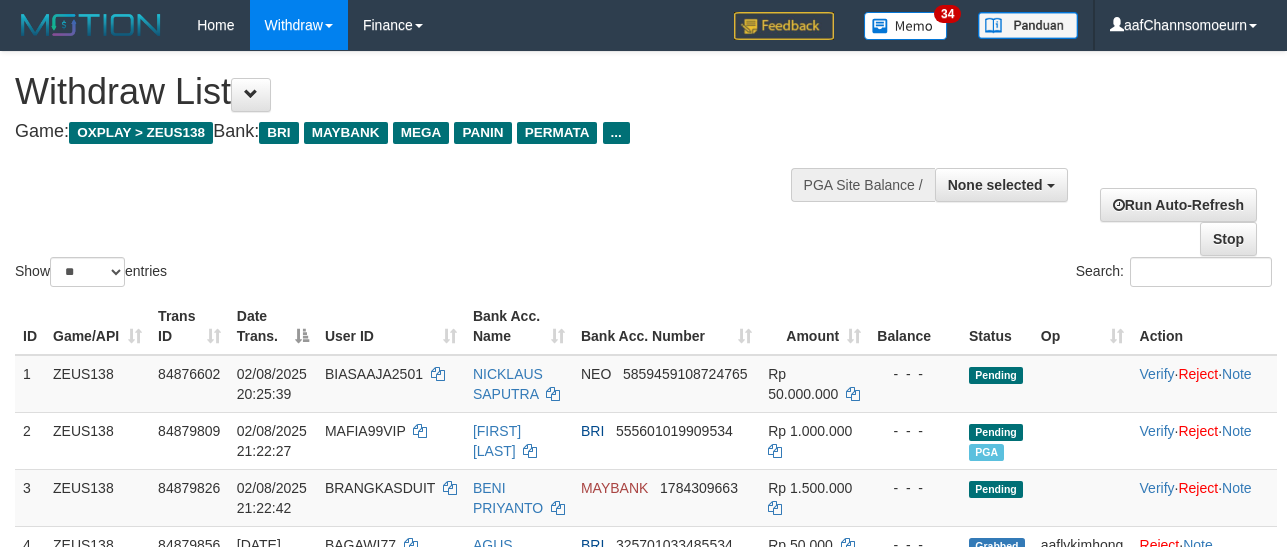 select 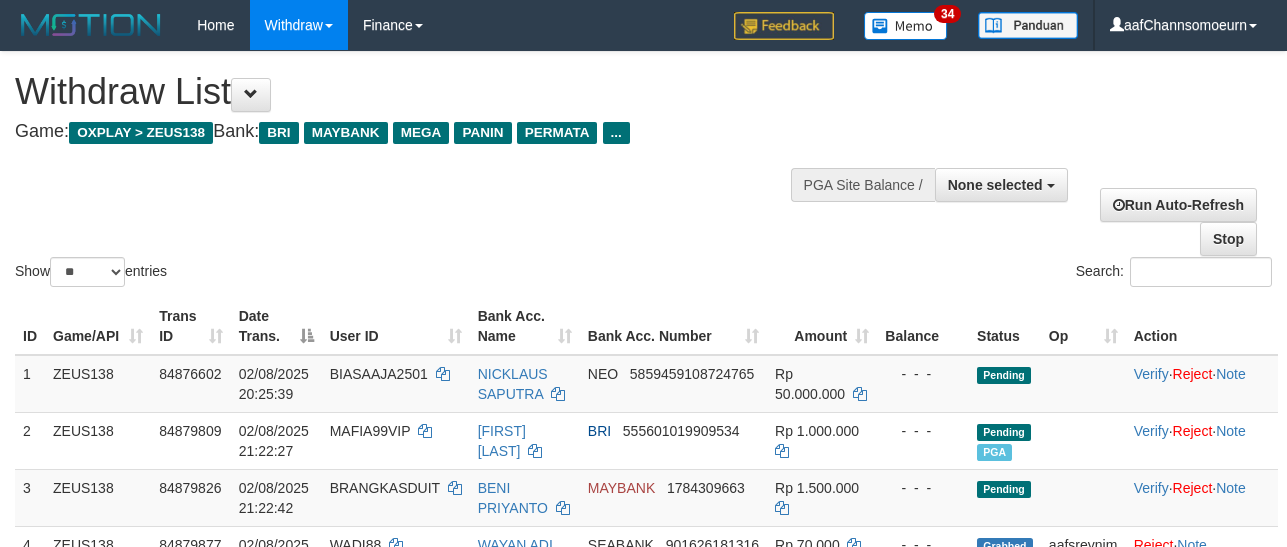 select 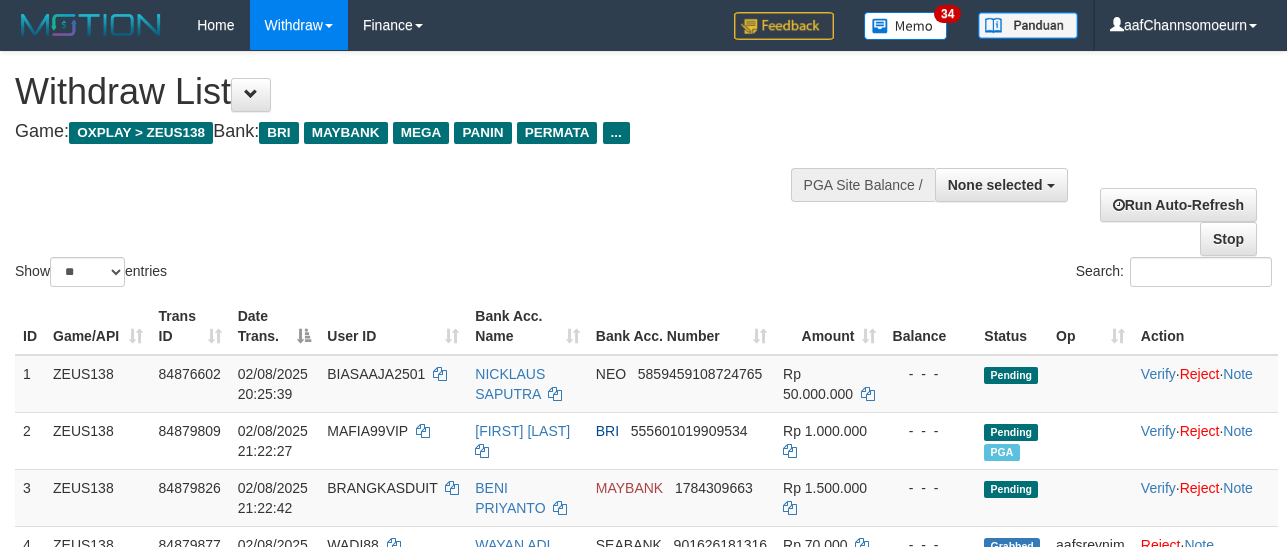 select 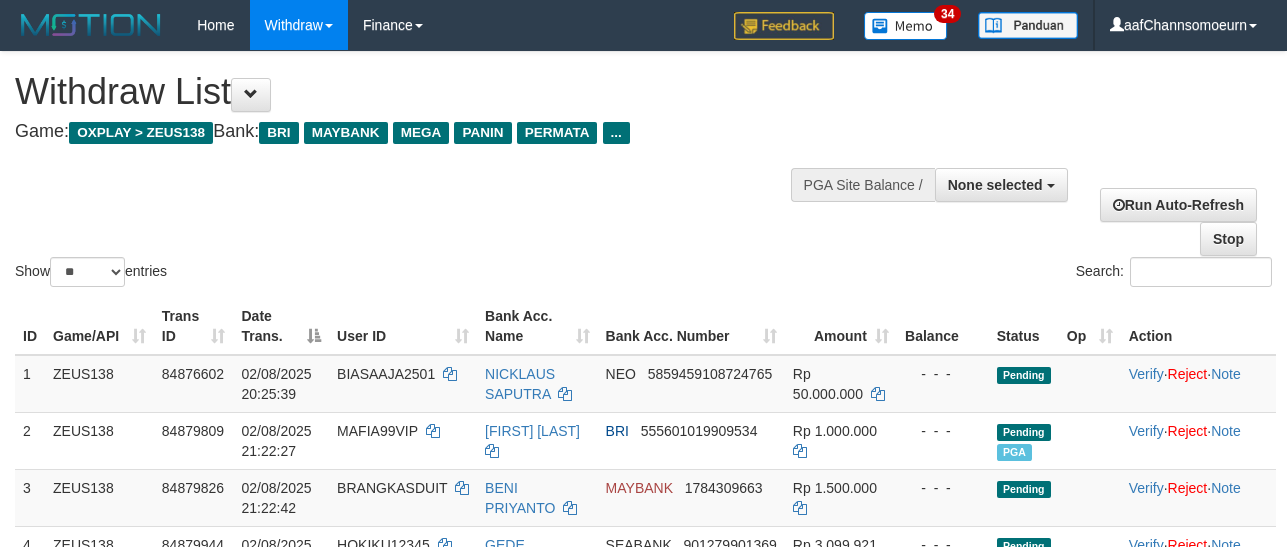 select 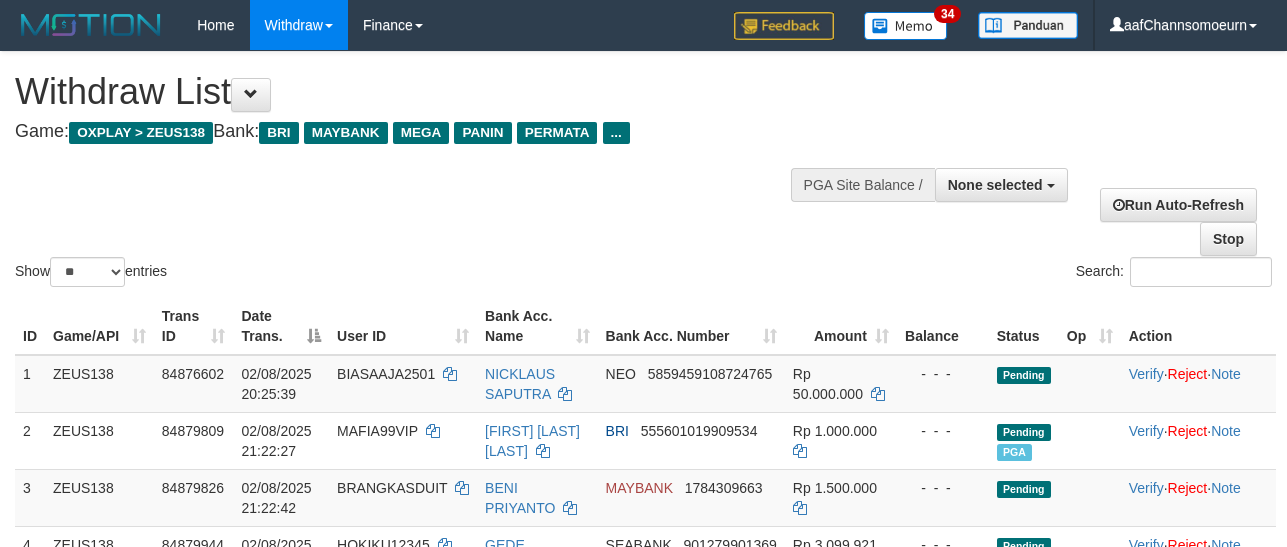 select 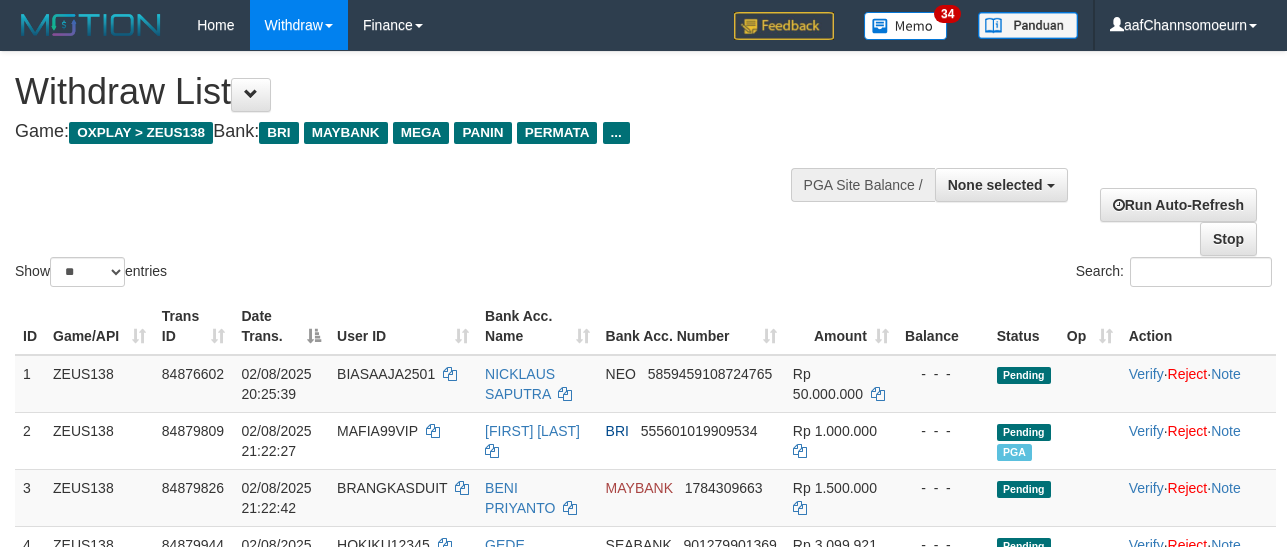 select 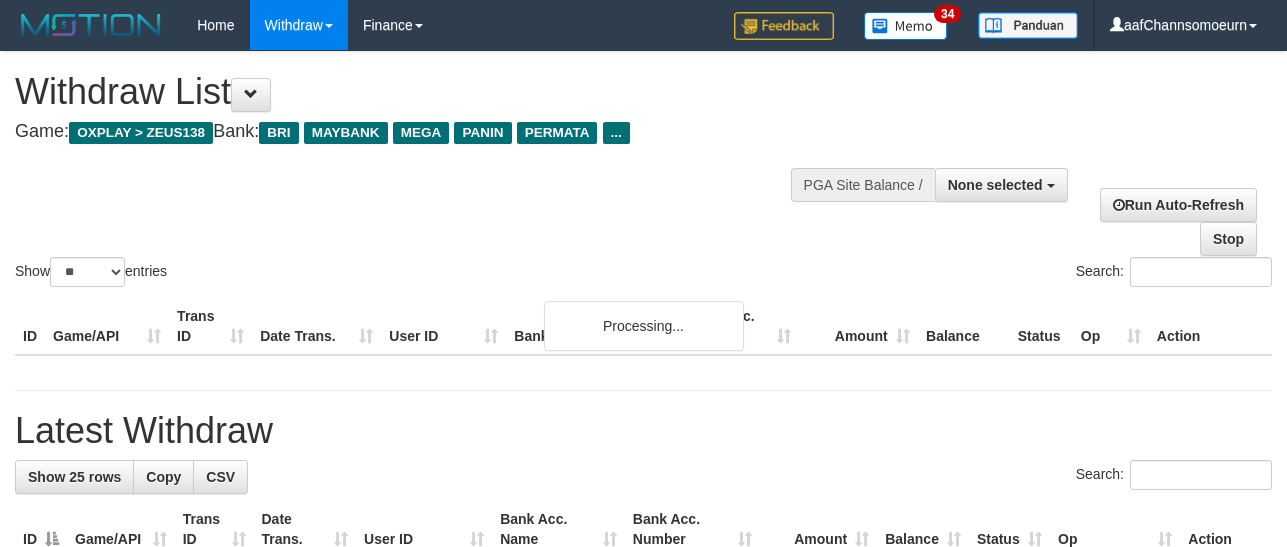select 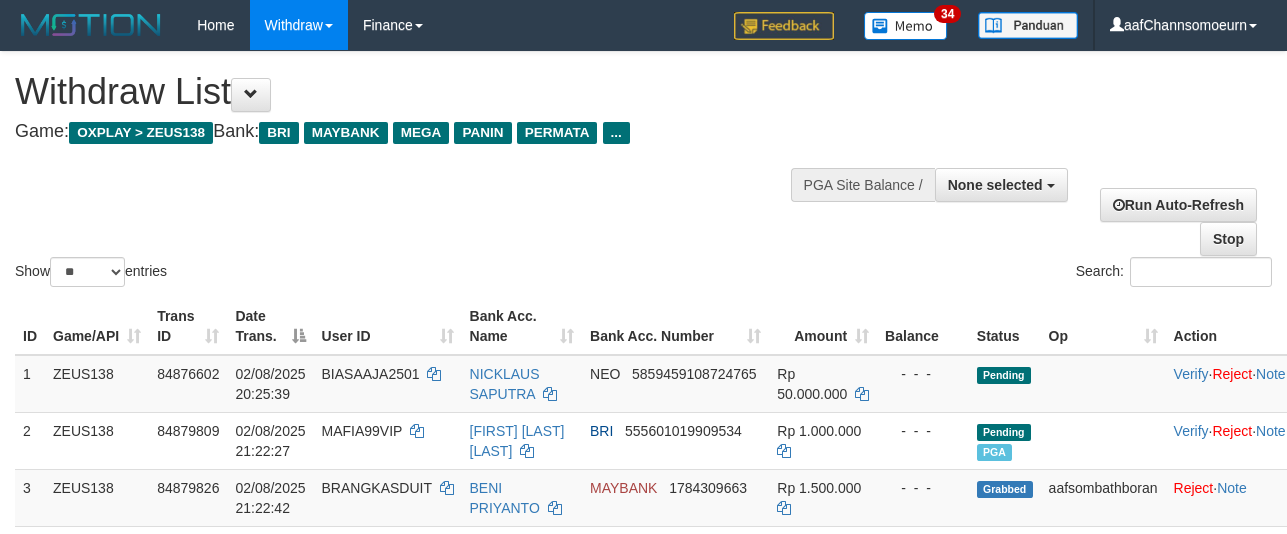 select 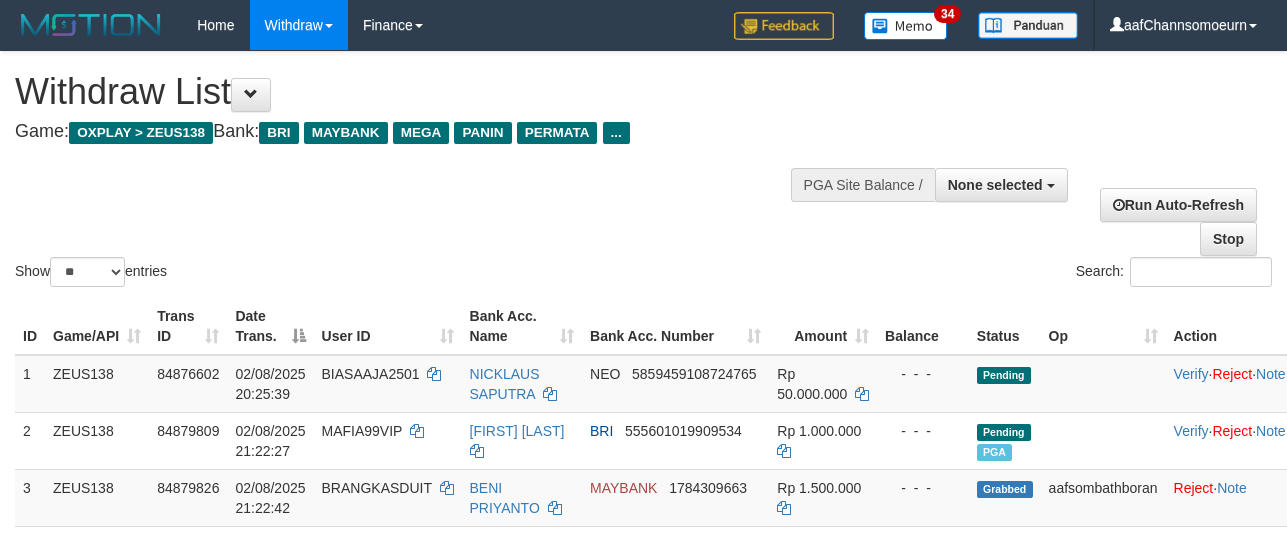 select 